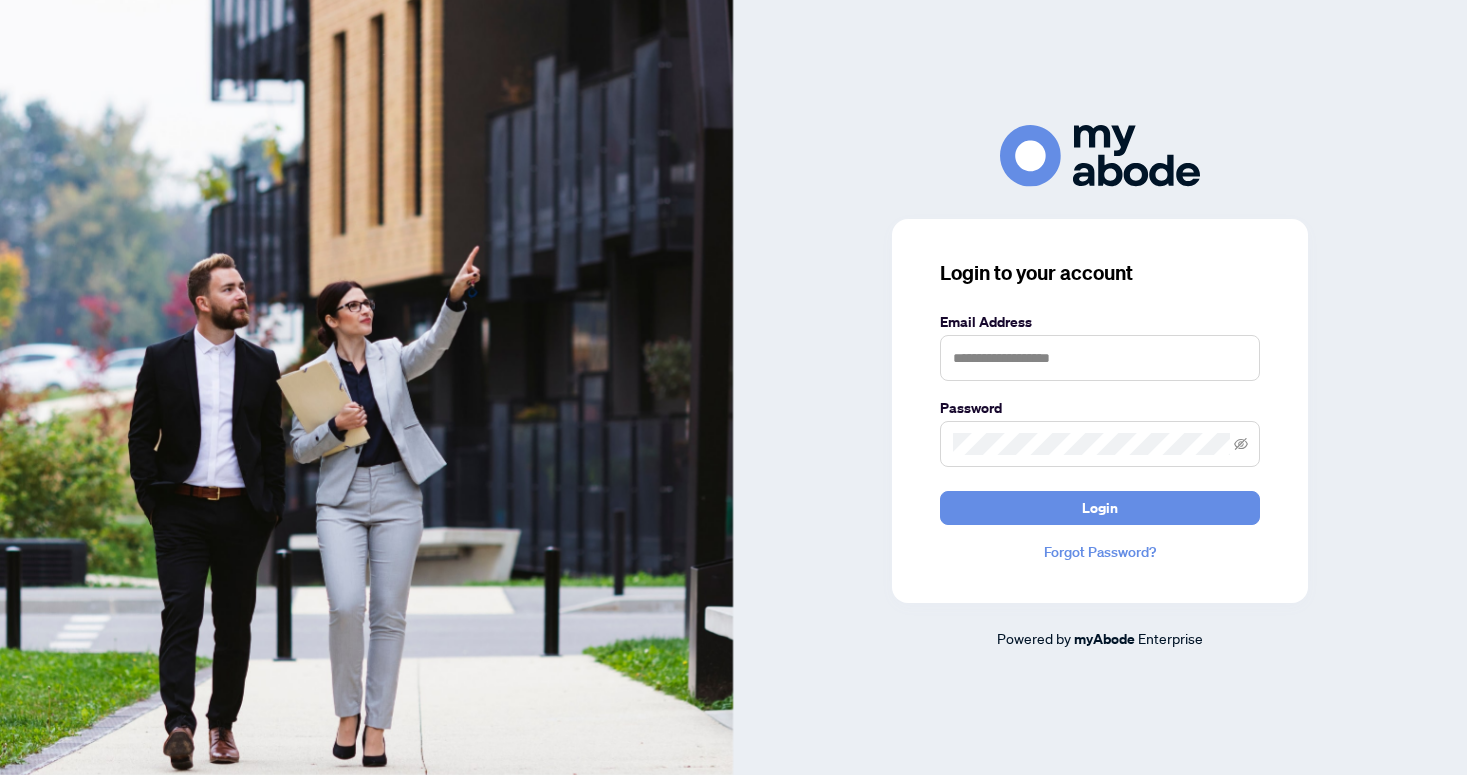 scroll, scrollTop: 0, scrollLeft: 0, axis: both 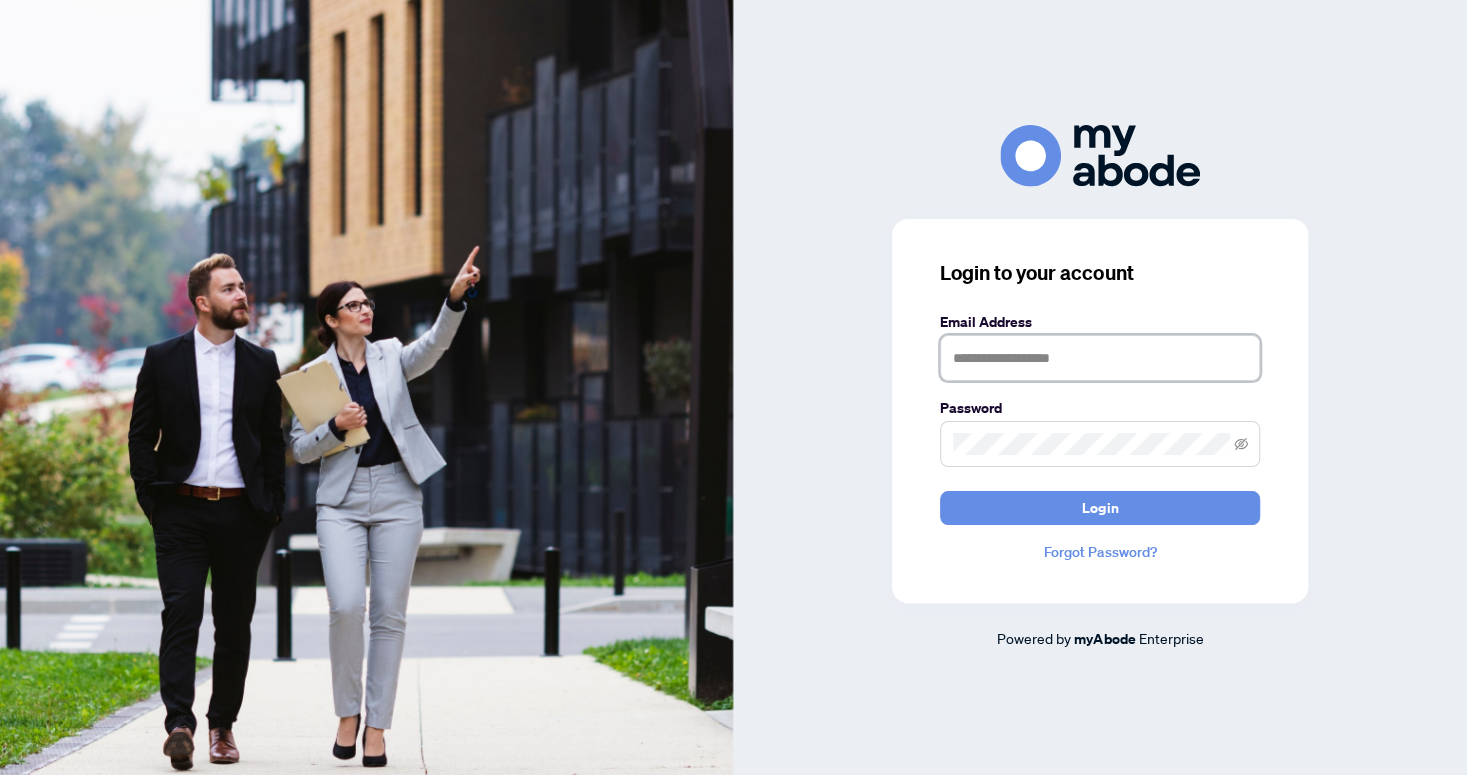 click at bounding box center (1100, 358) 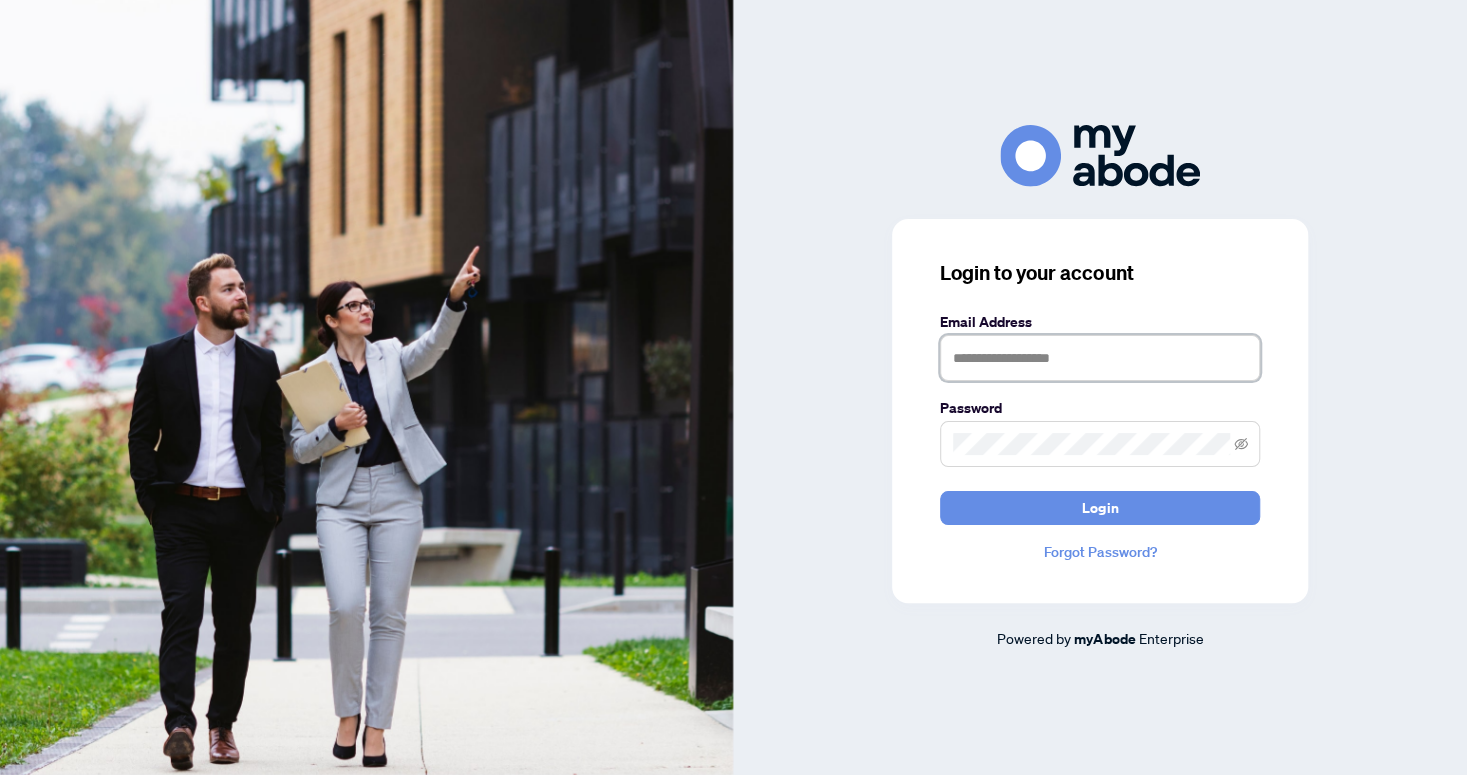 type on "**********" 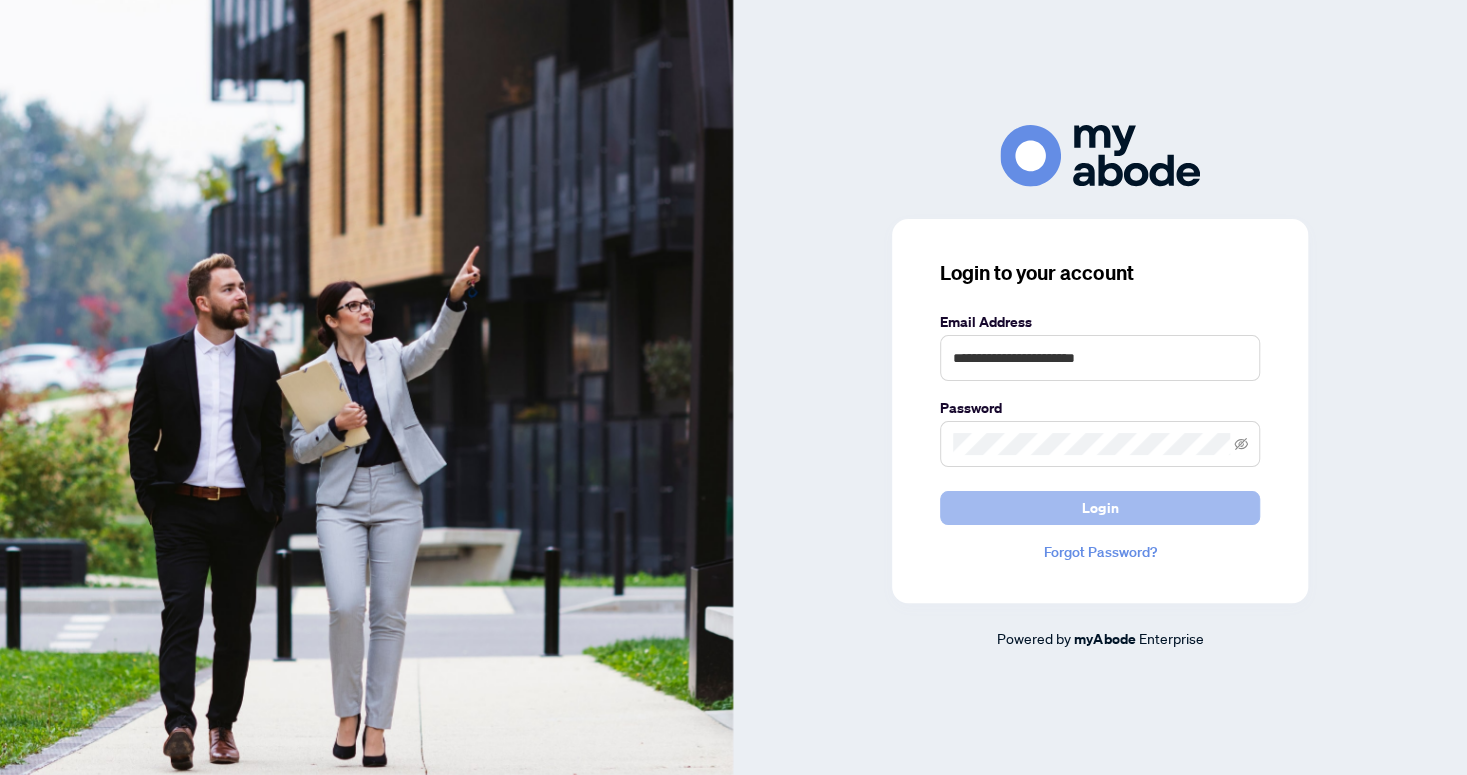 click on "Login" at bounding box center [1100, 508] 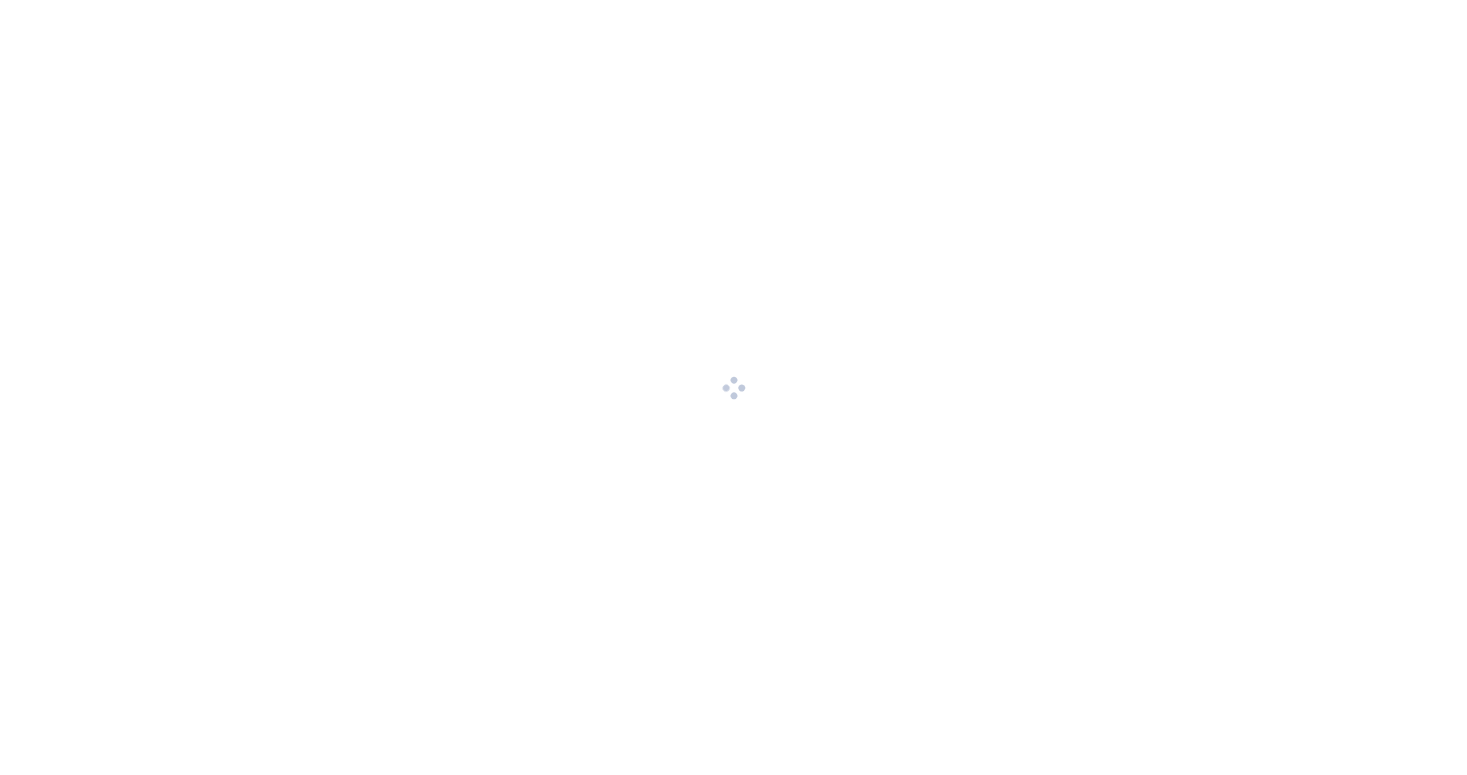 scroll, scrollTop: 0, scrollLeft: 0, axis: both 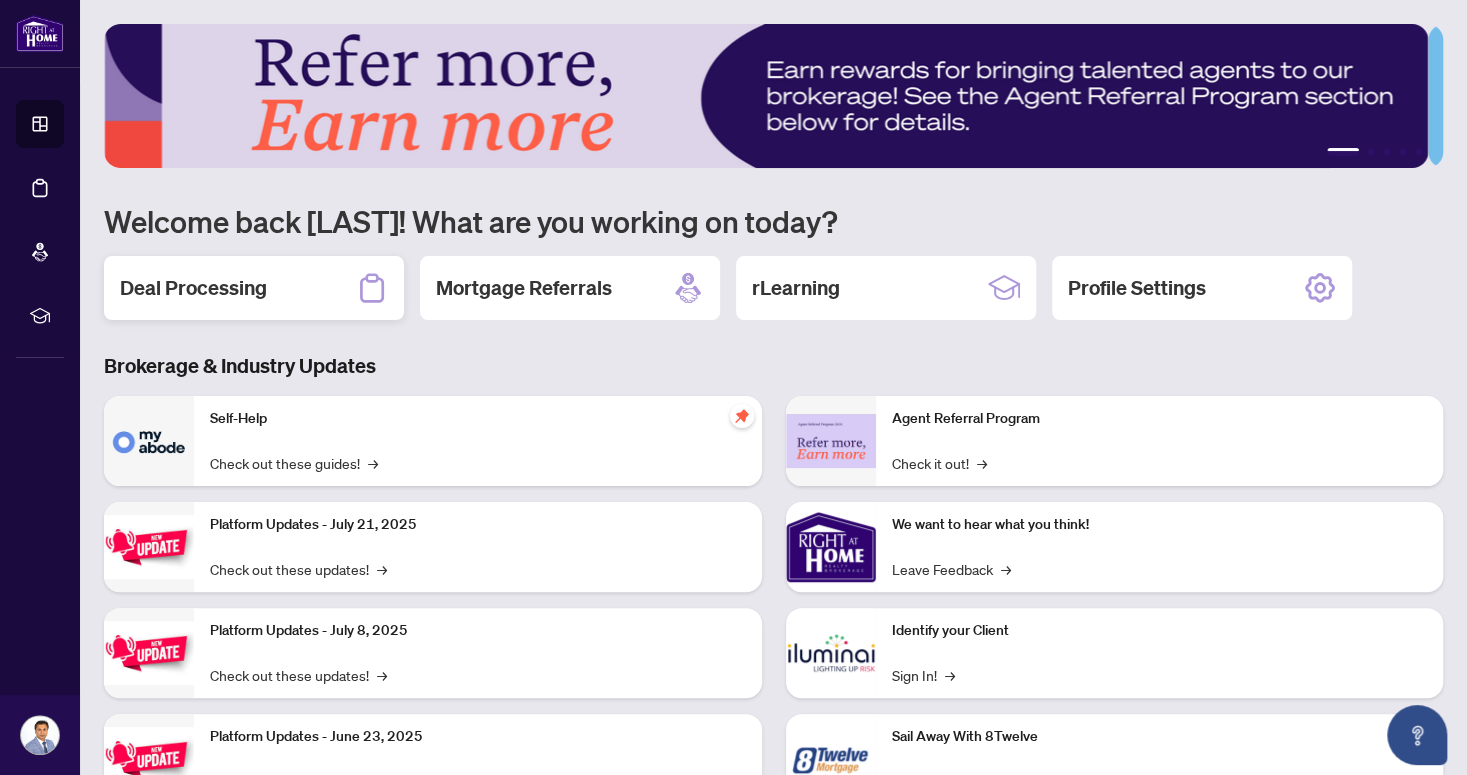 click on "Deal Processing" at bounding box center [193, 288] 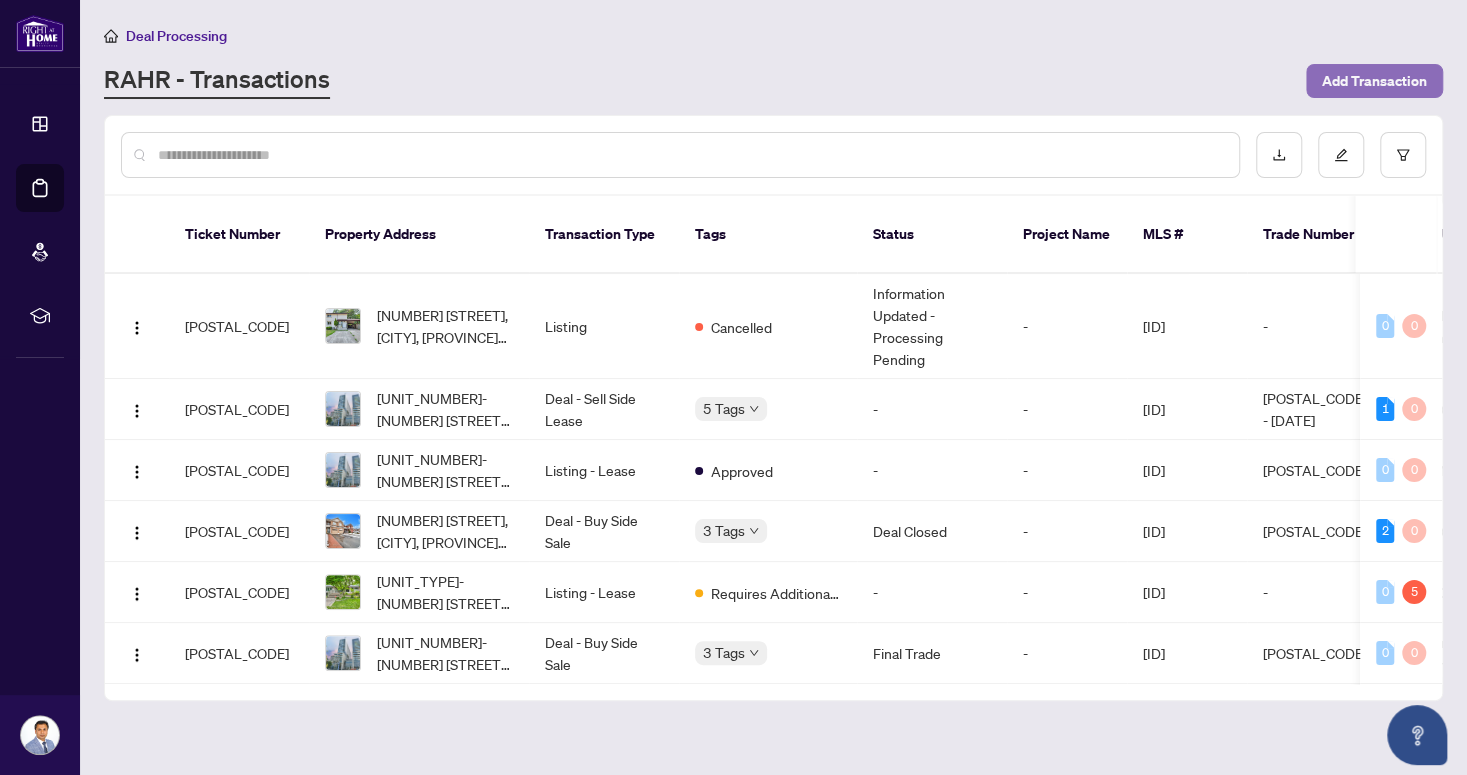 click on "Add Transaction" at bounding box center [1374, 81] 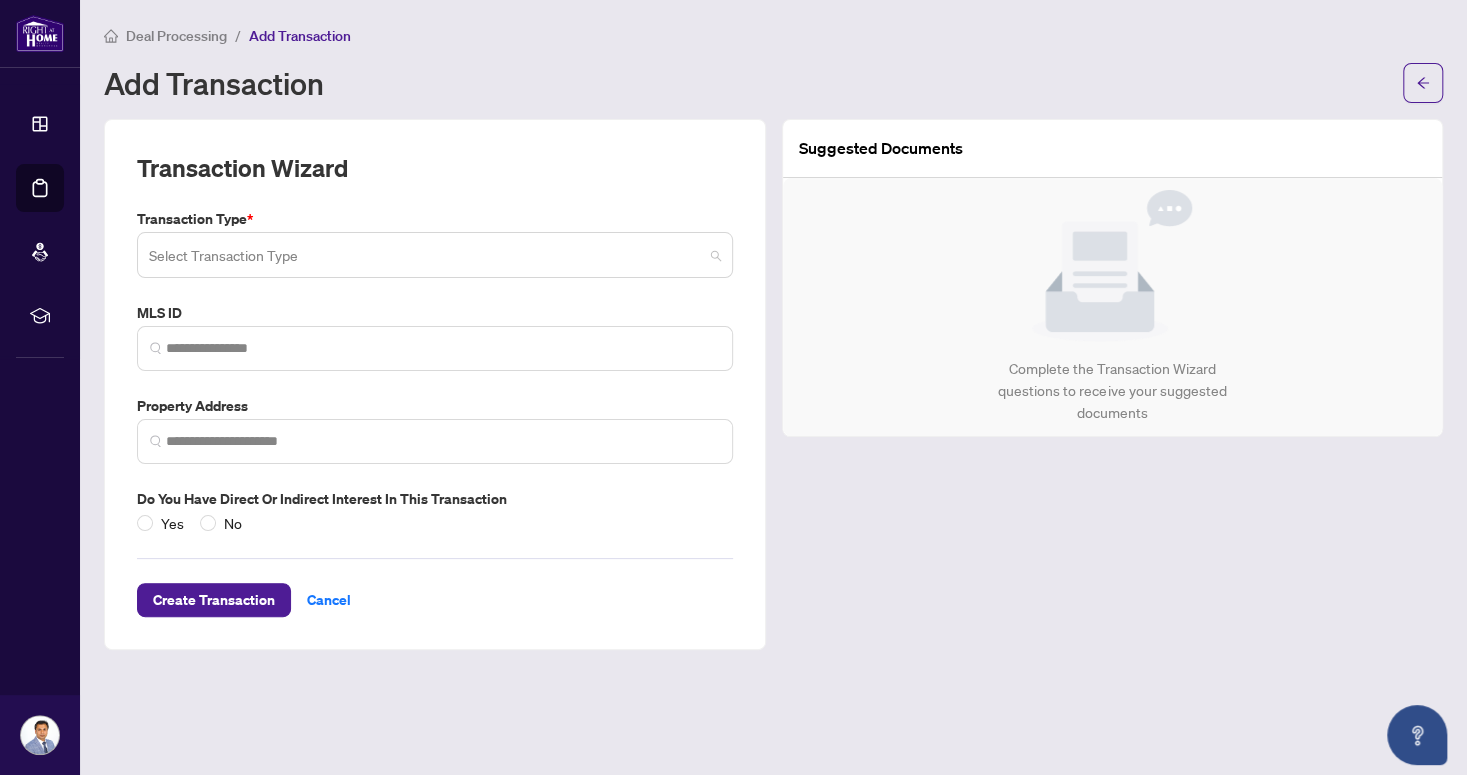 click at bounding box center (435, 255) 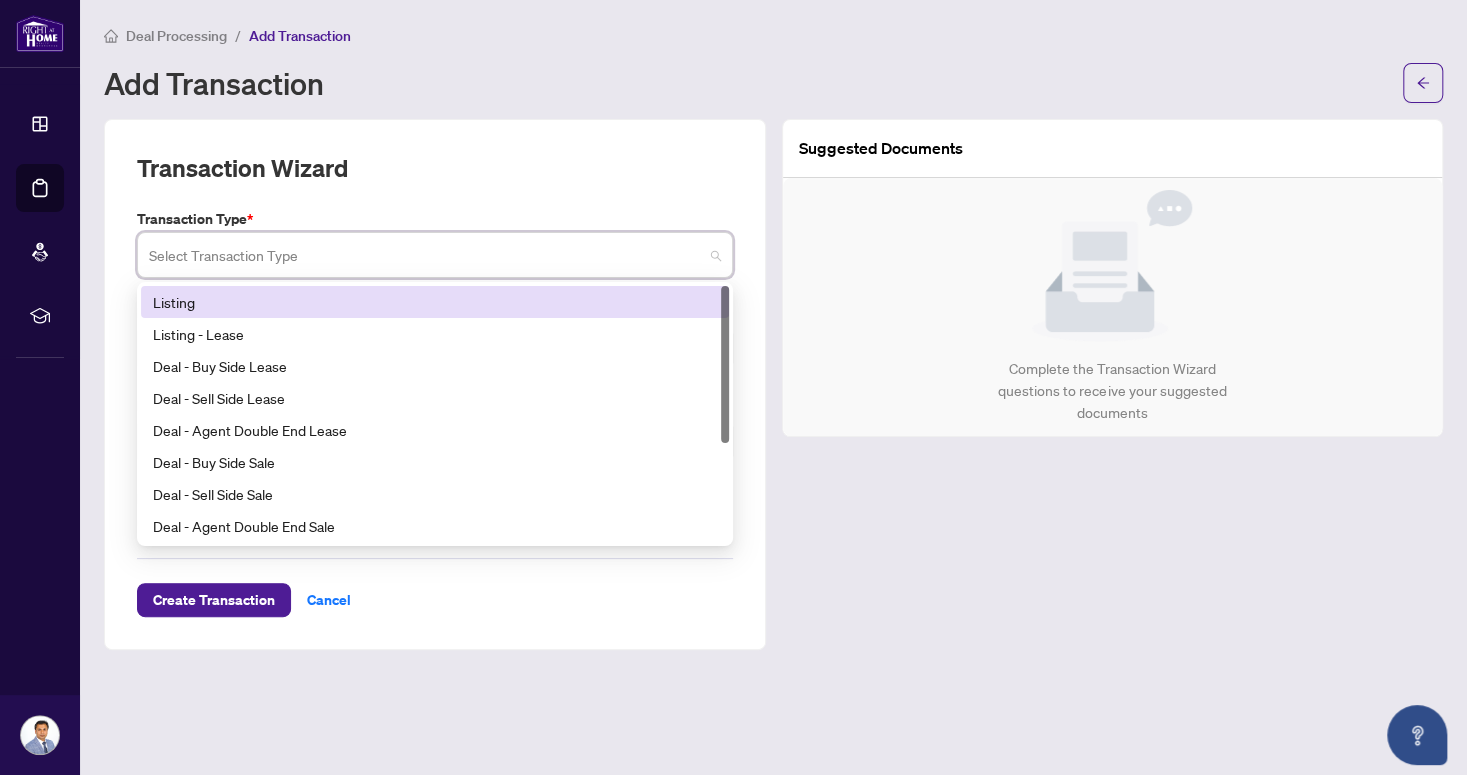 click on "Listing" at bounding box center (435, 302) 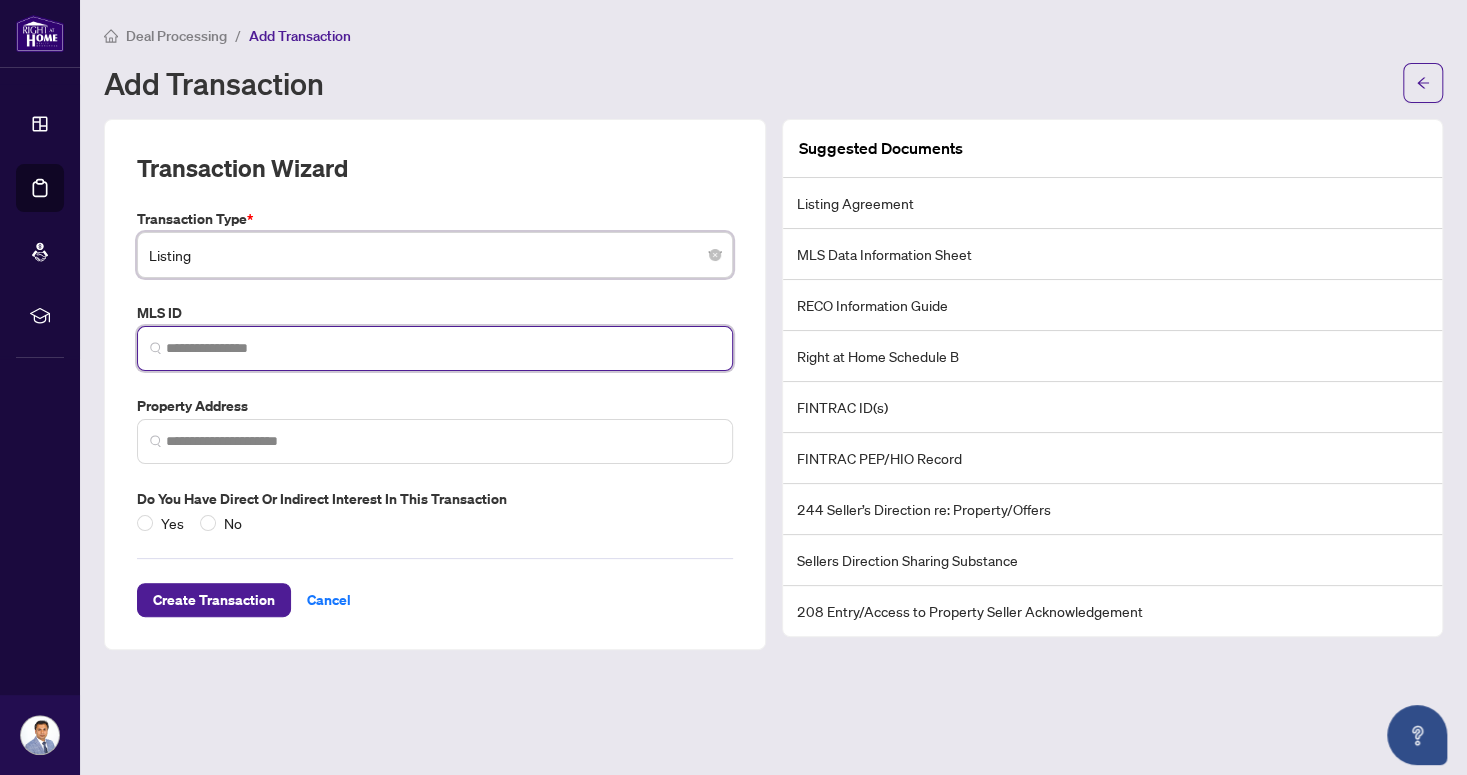 click at bounding box center (443, 348) 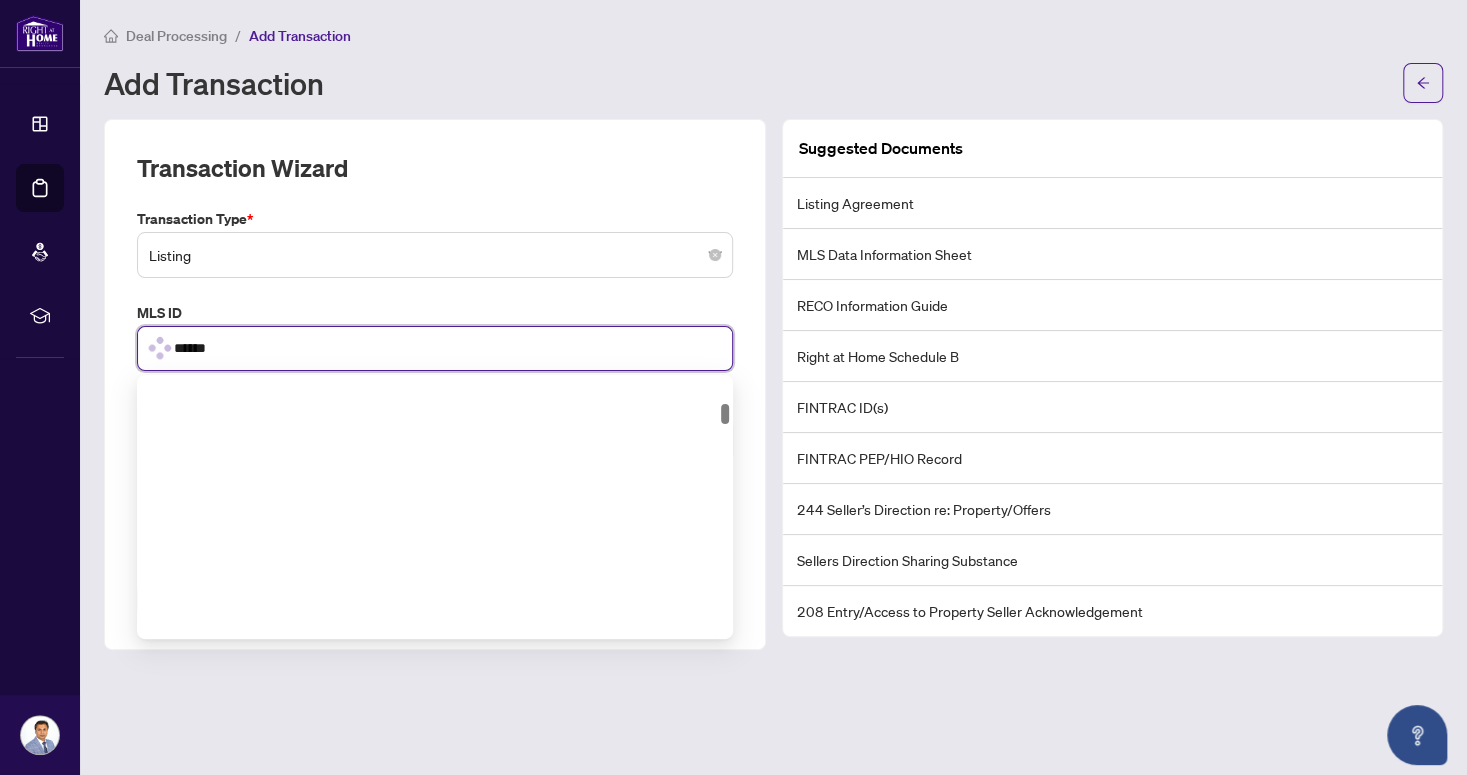 scroll, scrollTop: 348, scrollLeft: 0, axis: vertical 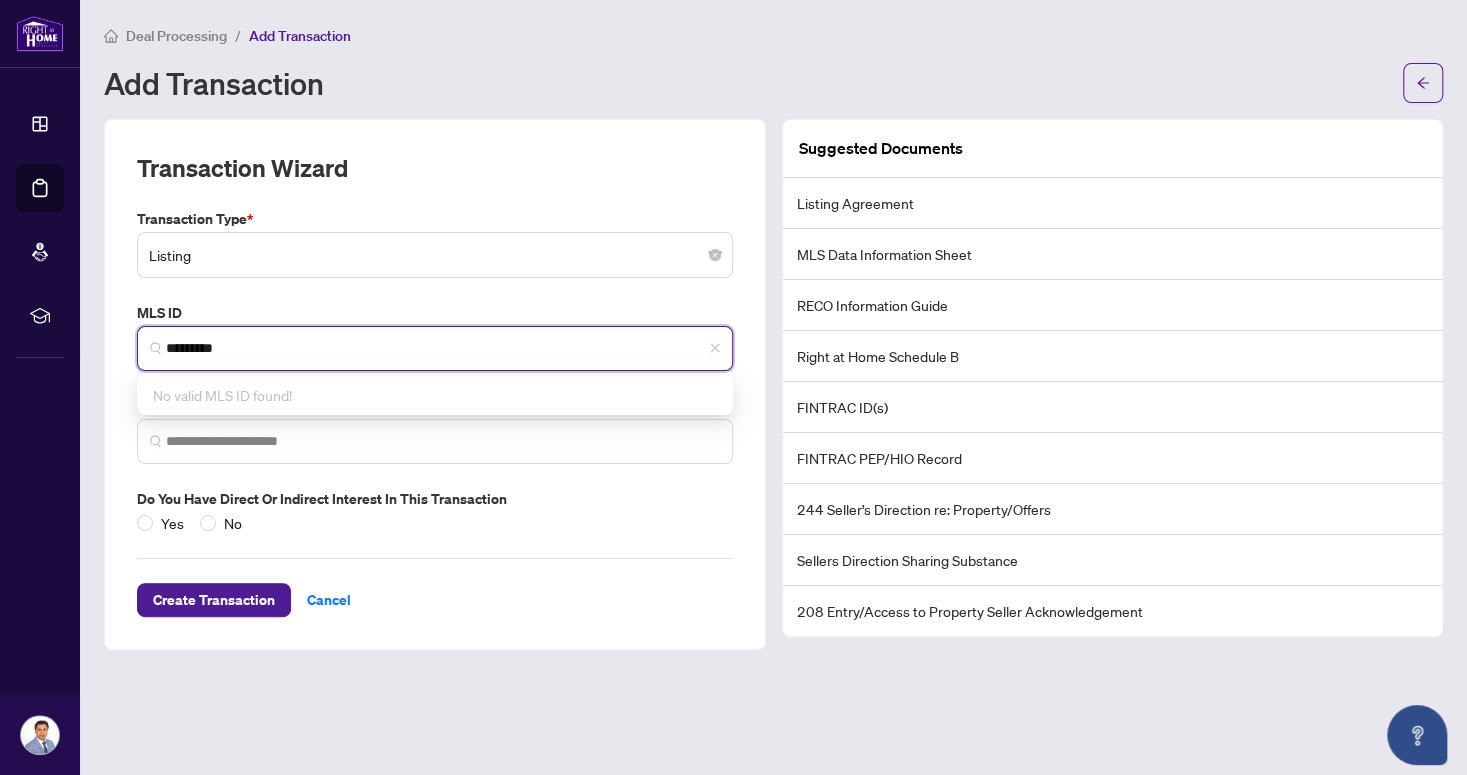 type on "*********" 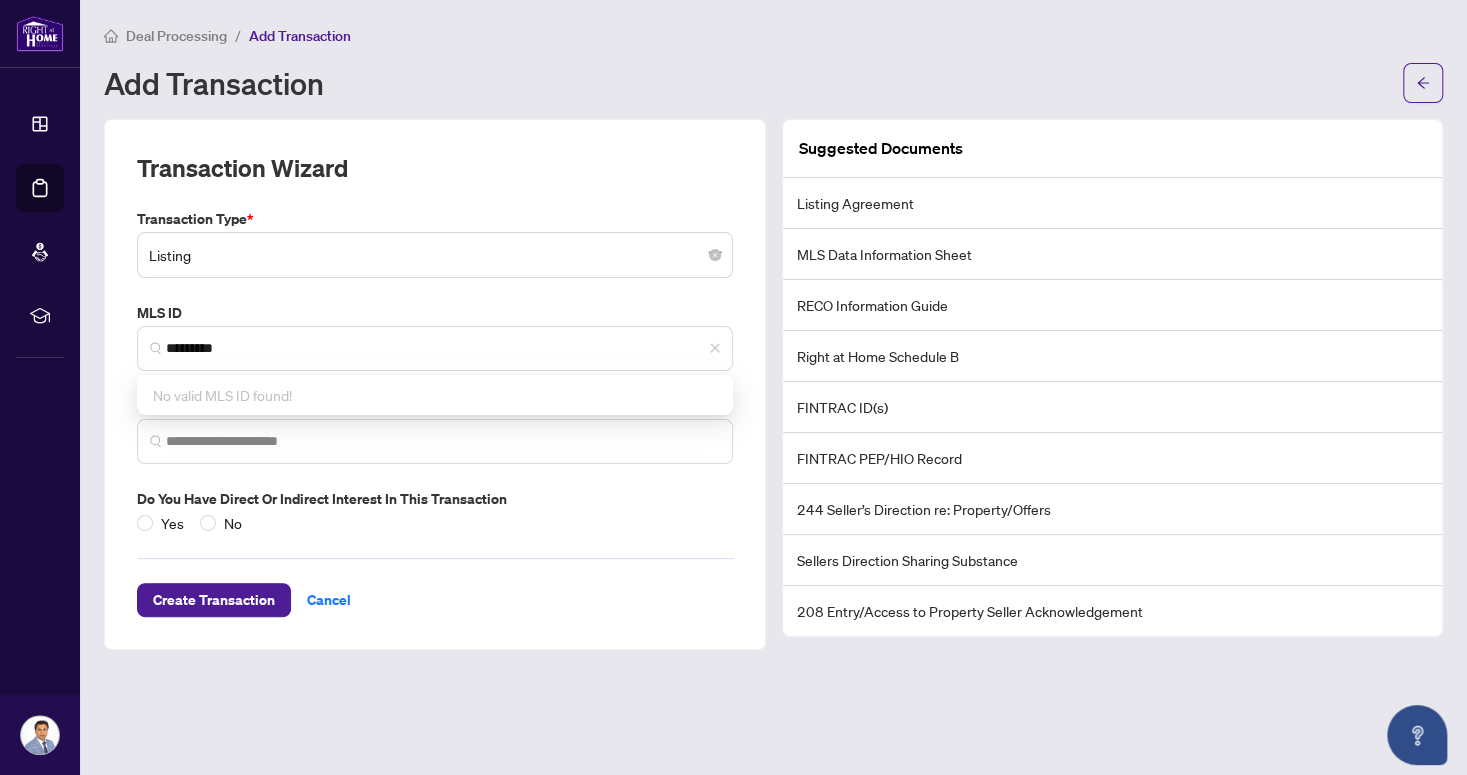 click on "Create Transaction Cancel" at bounding box center (435, 575) 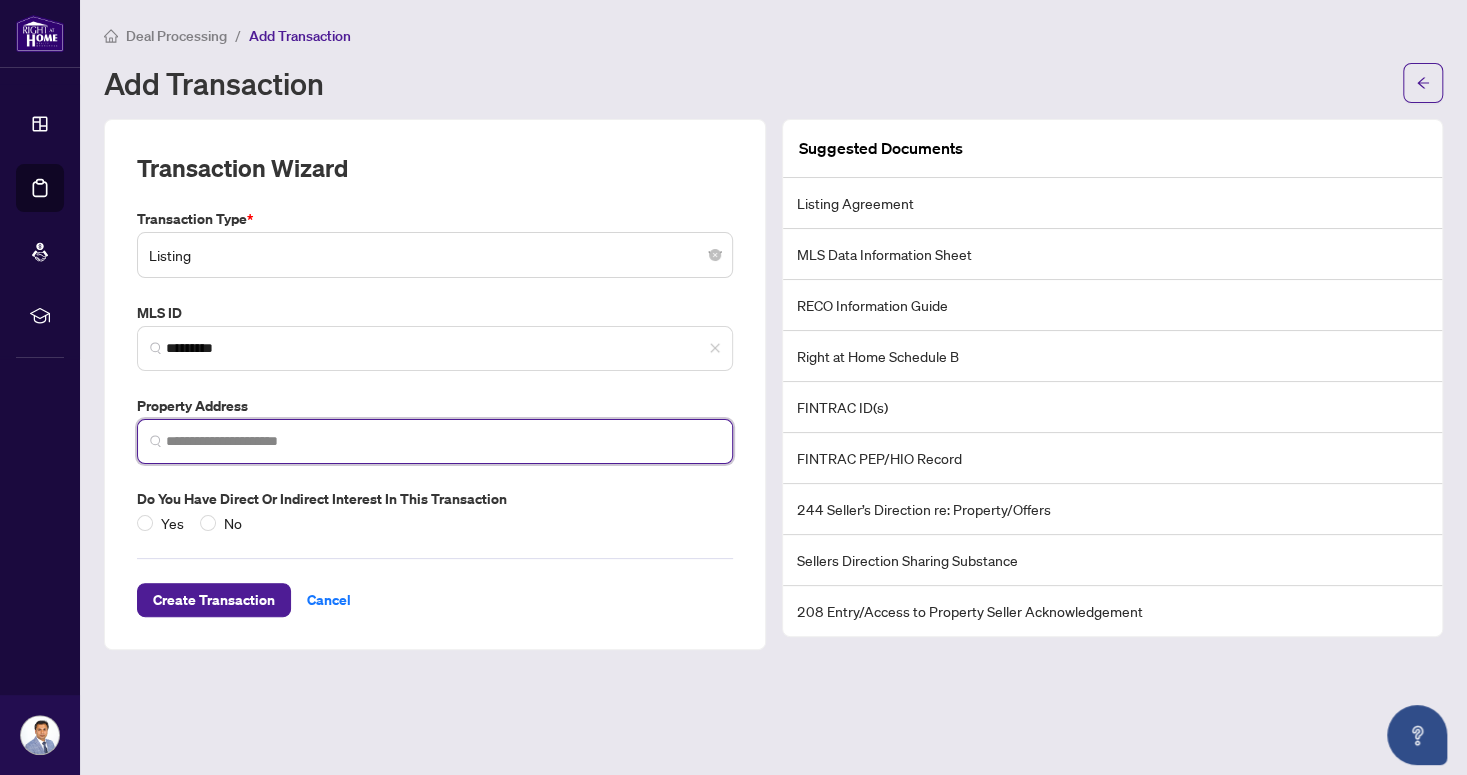 click at bounding box center [443, 441] 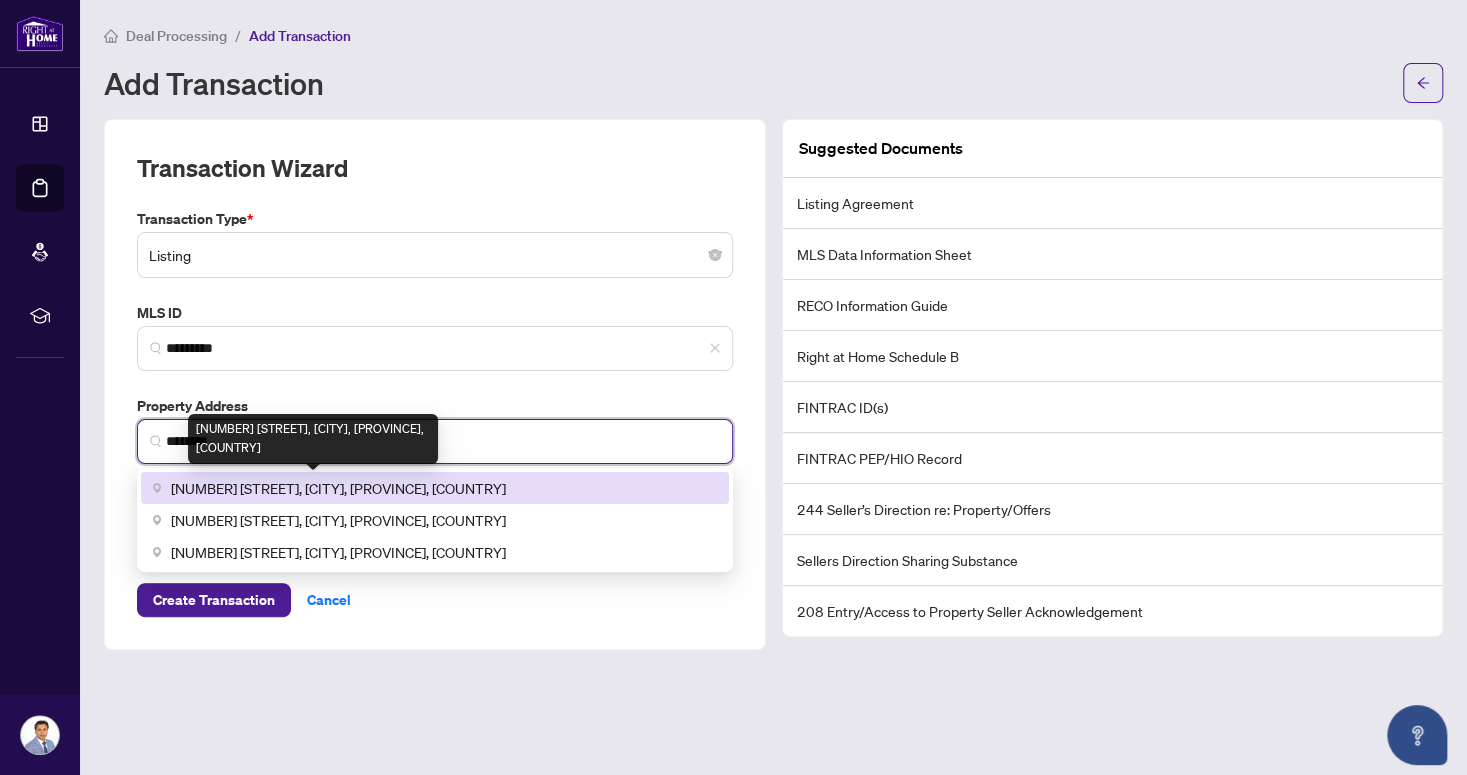 click on "[NUMBER] [STREET], [CITY], [PROVINCE], [COUNTRY]" at bounding box center (338, 488) 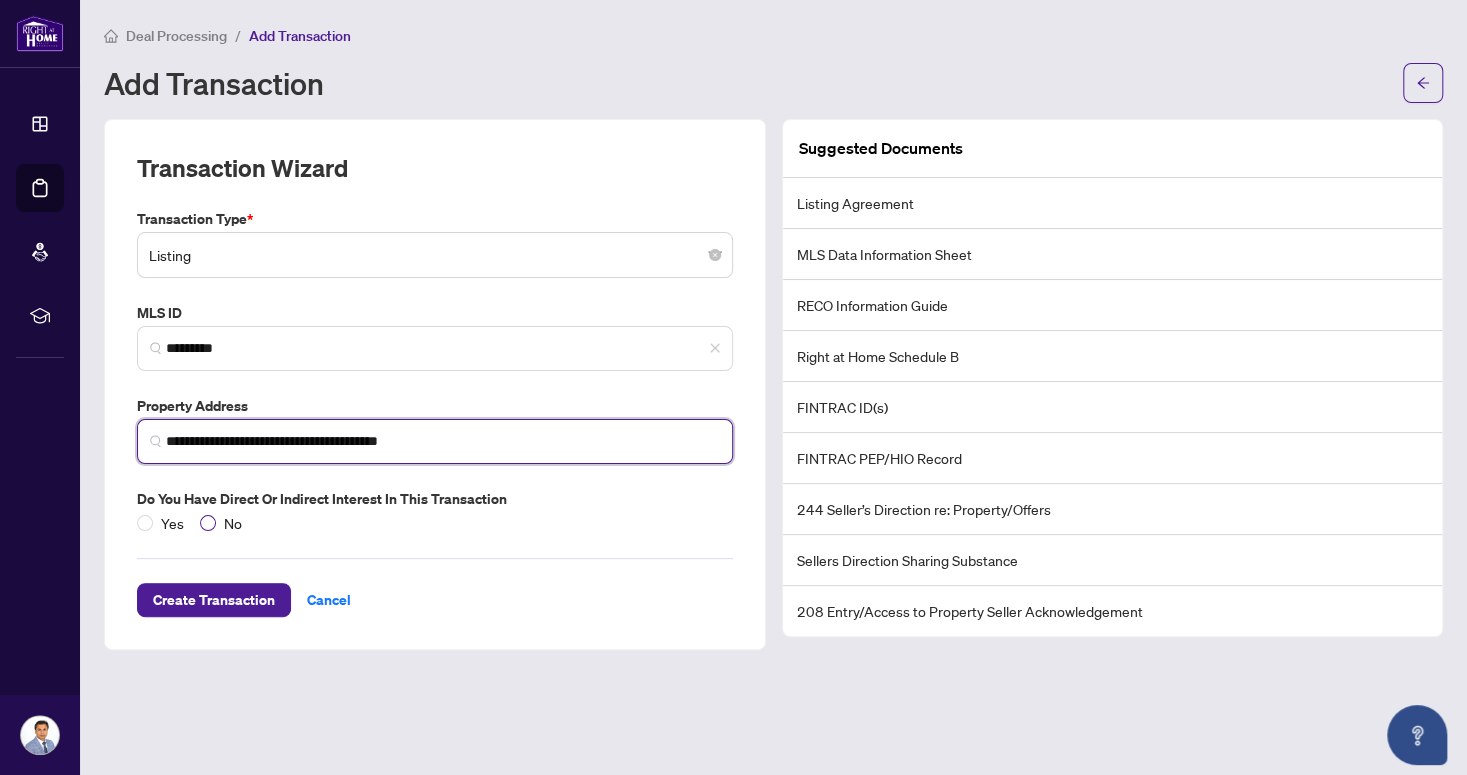 type on "**********" 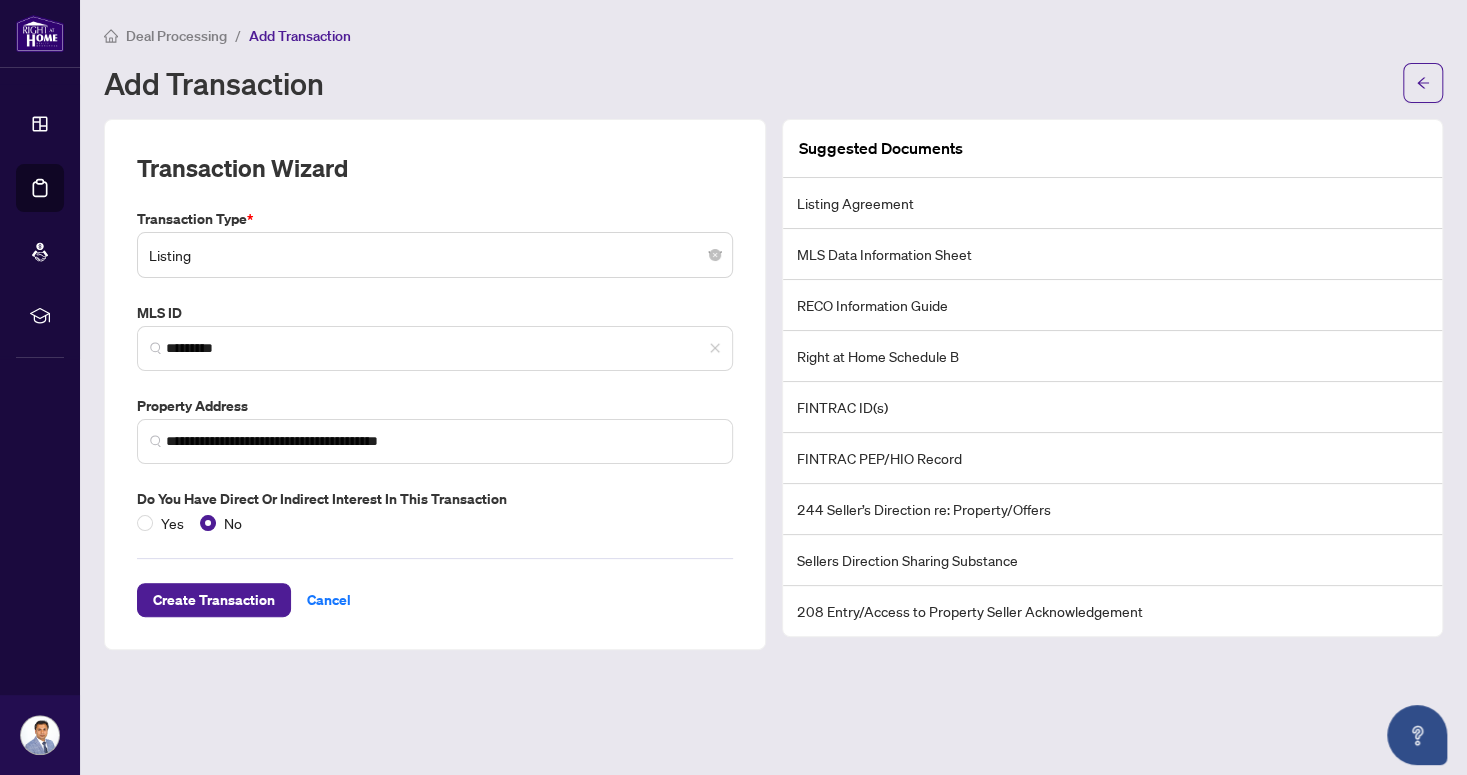 click on "Listing Agreement" at bounding box center [1113, 203] 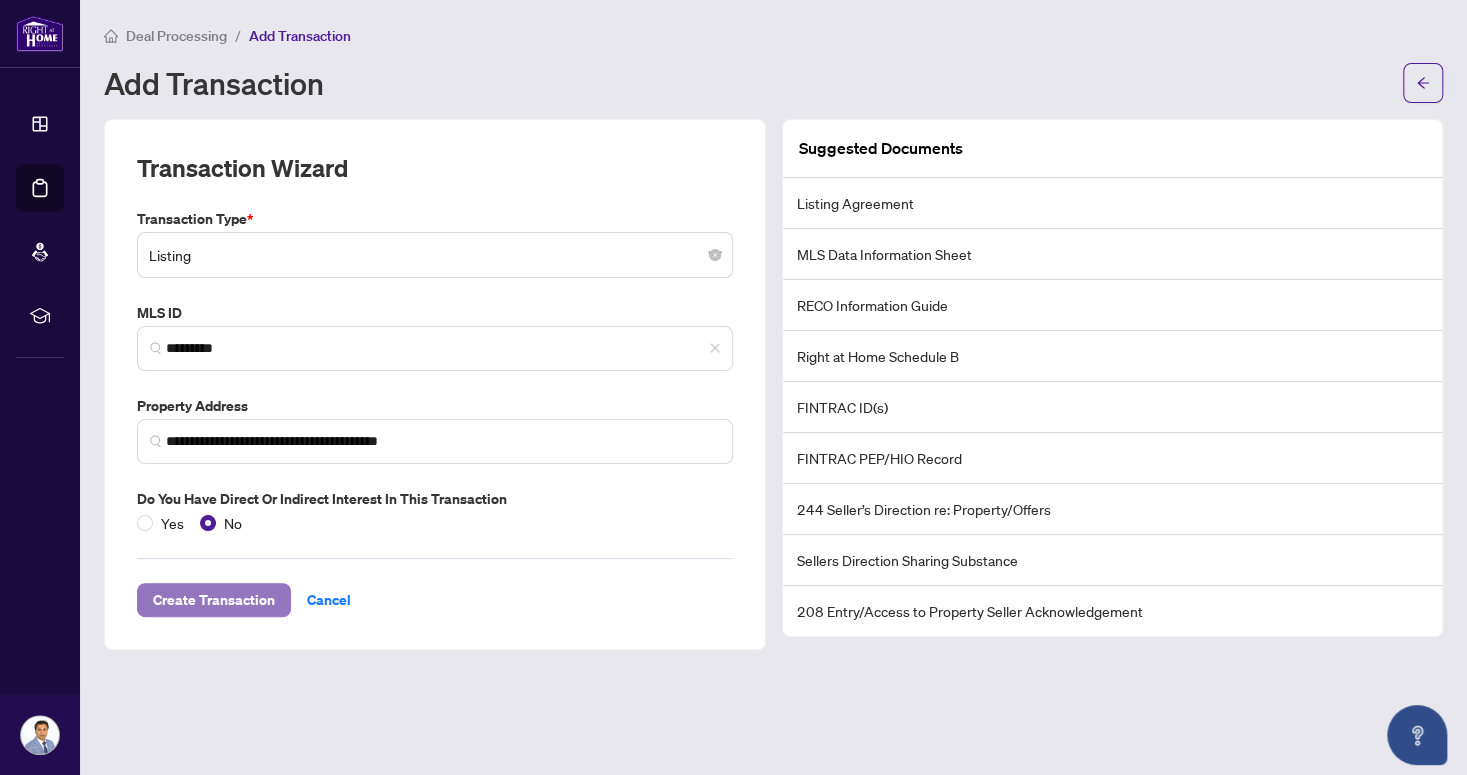 click on "Create Transaction" at bounding box center [214, 600] 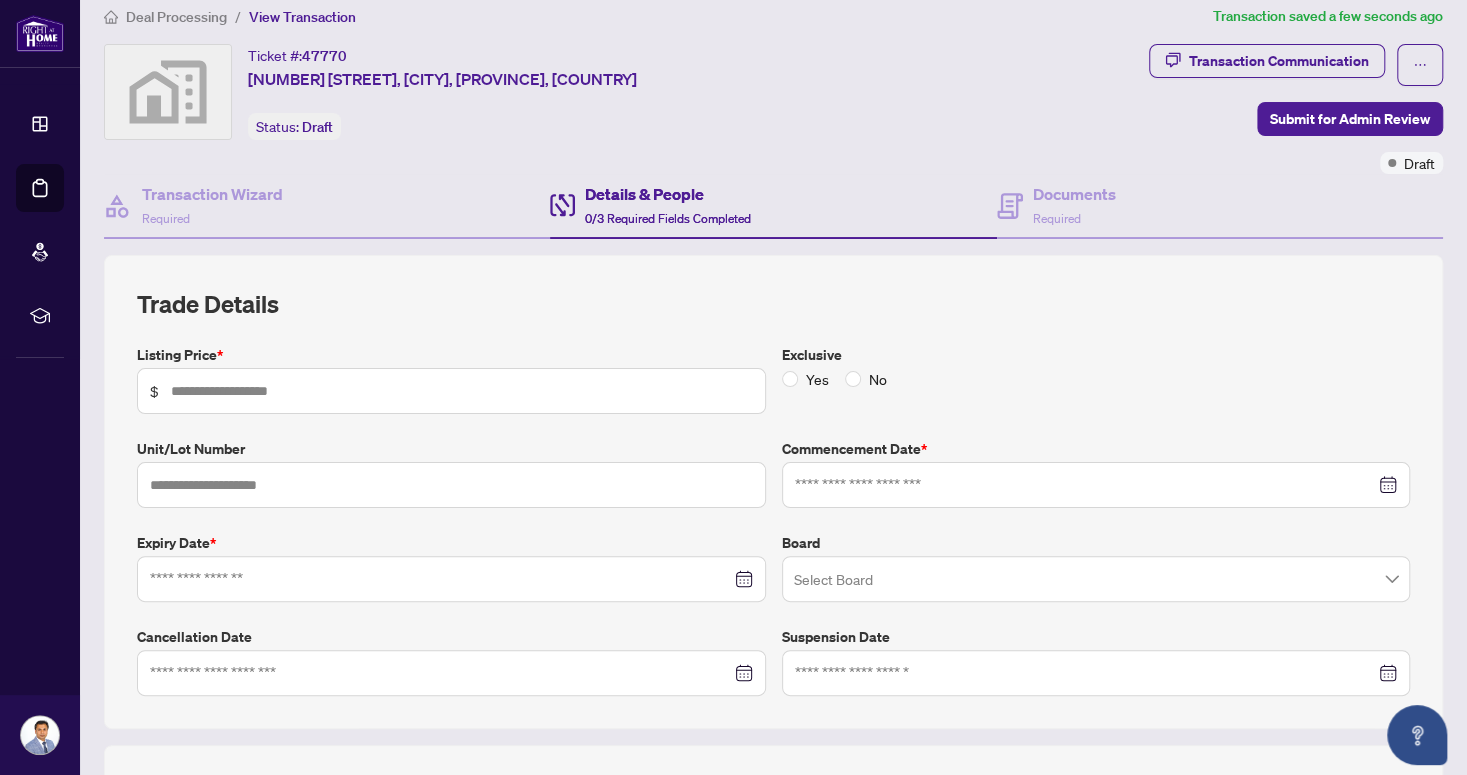 scroll, scrollTop: 0, scrollLeft: 0, axis: both 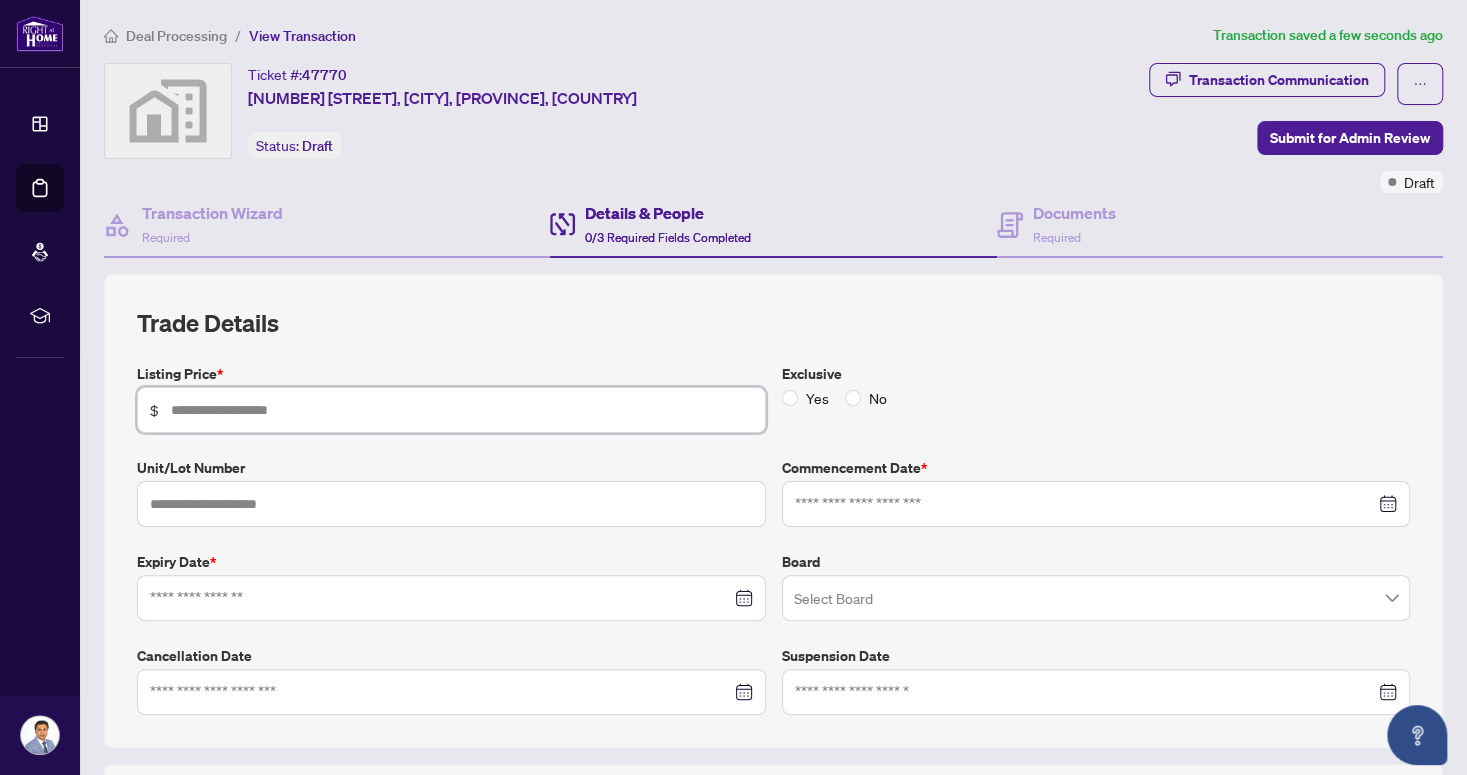 click at bounding box center (462, 410) 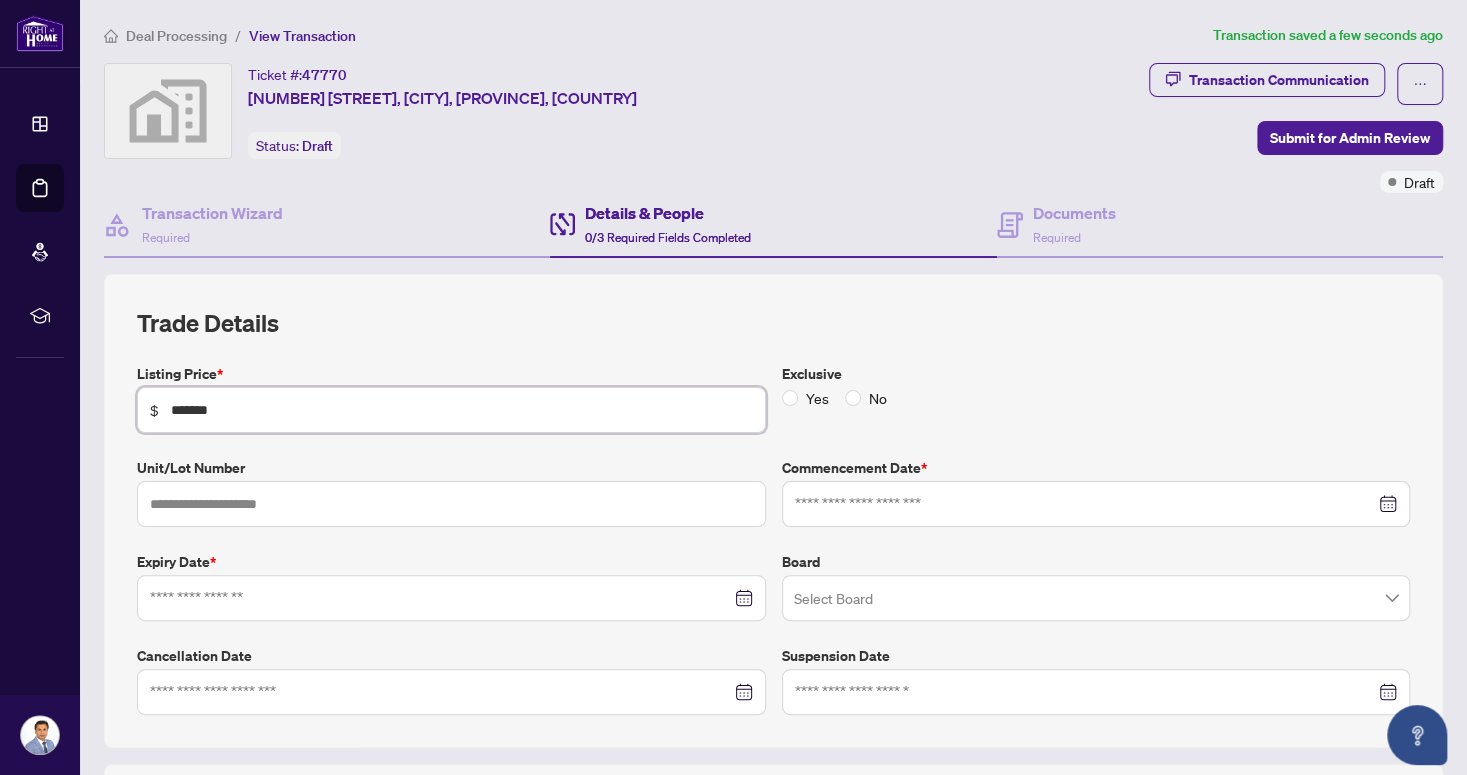 scroll, scrollTop: 100, scrollLeft: 0, axis: vertical 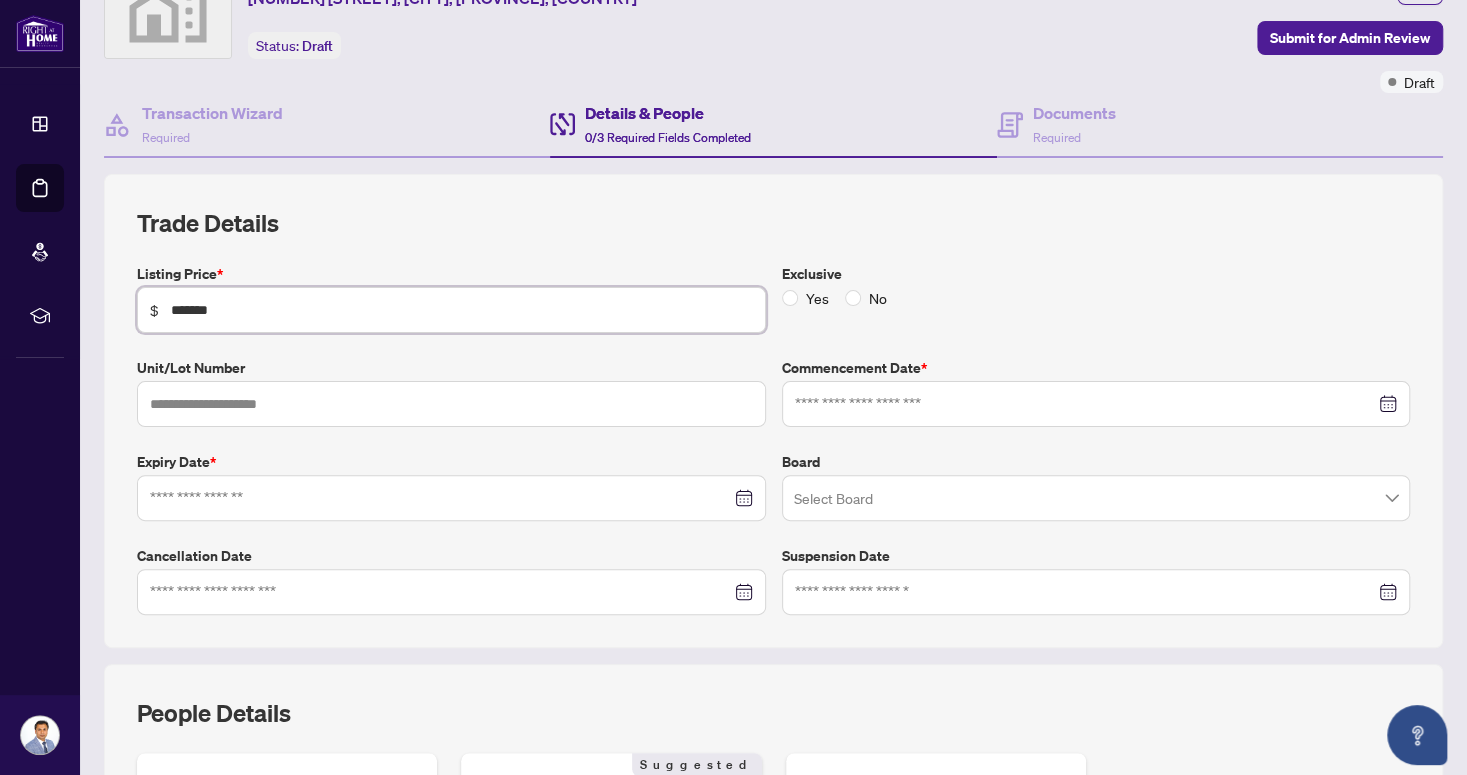 type on "*******" 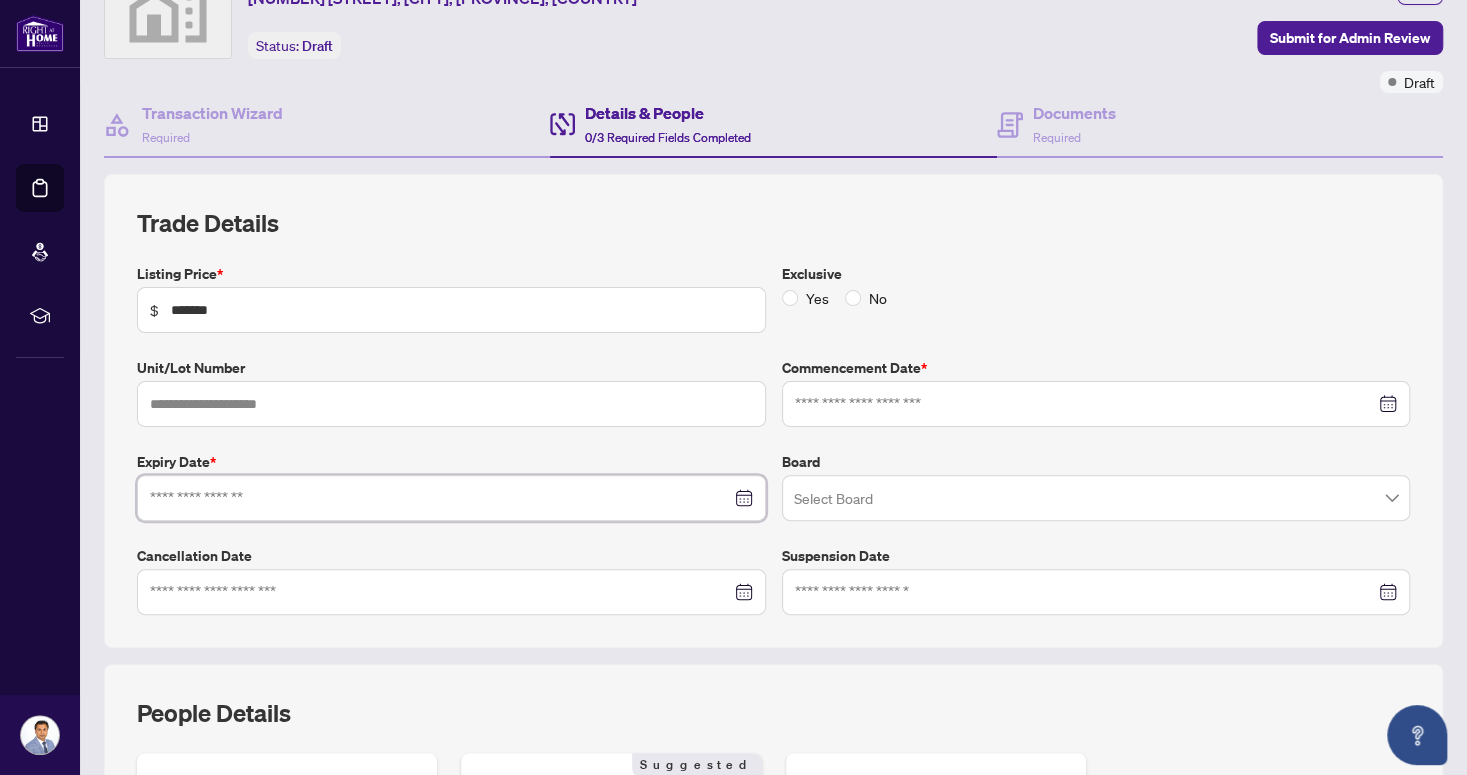 click at bounding box center (440, 498) 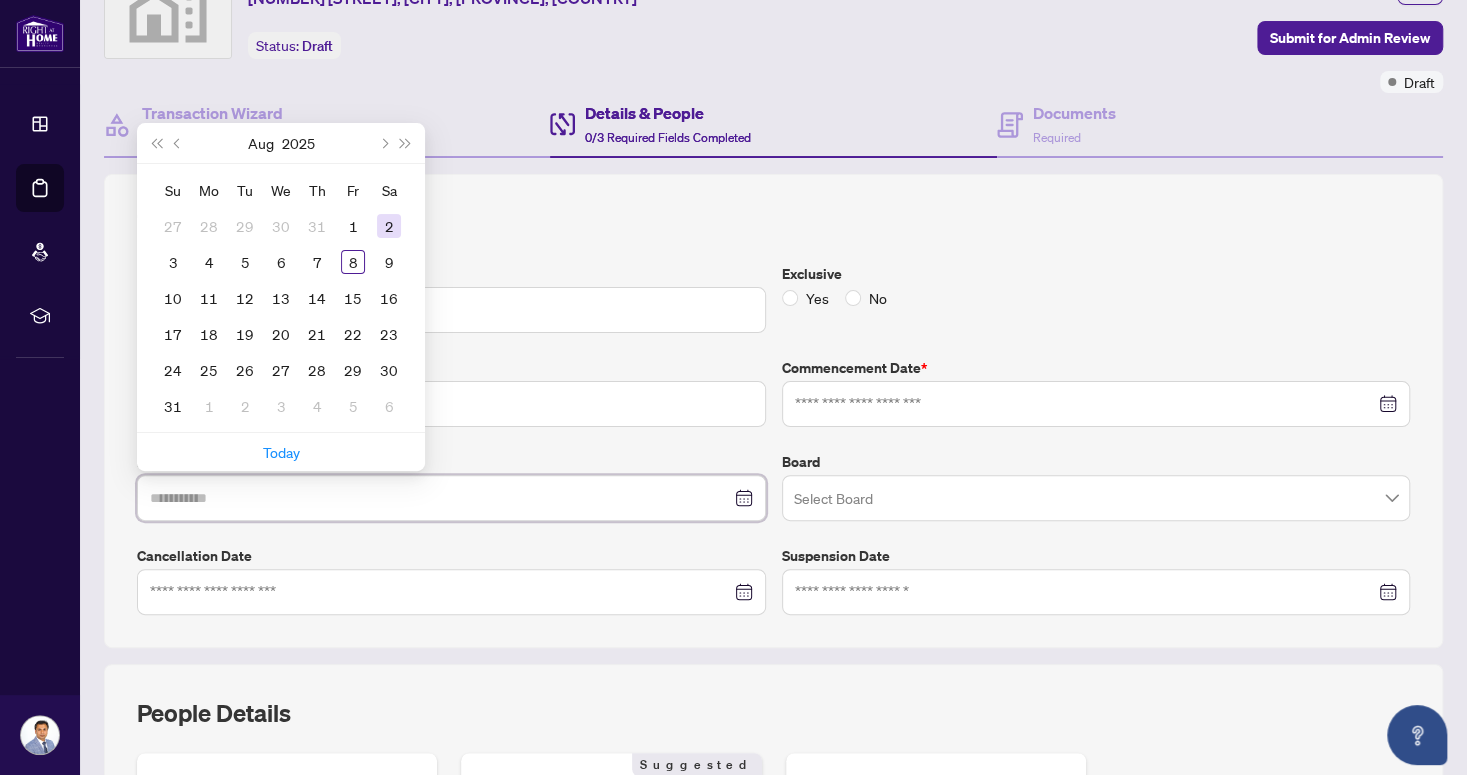 type on "**********" 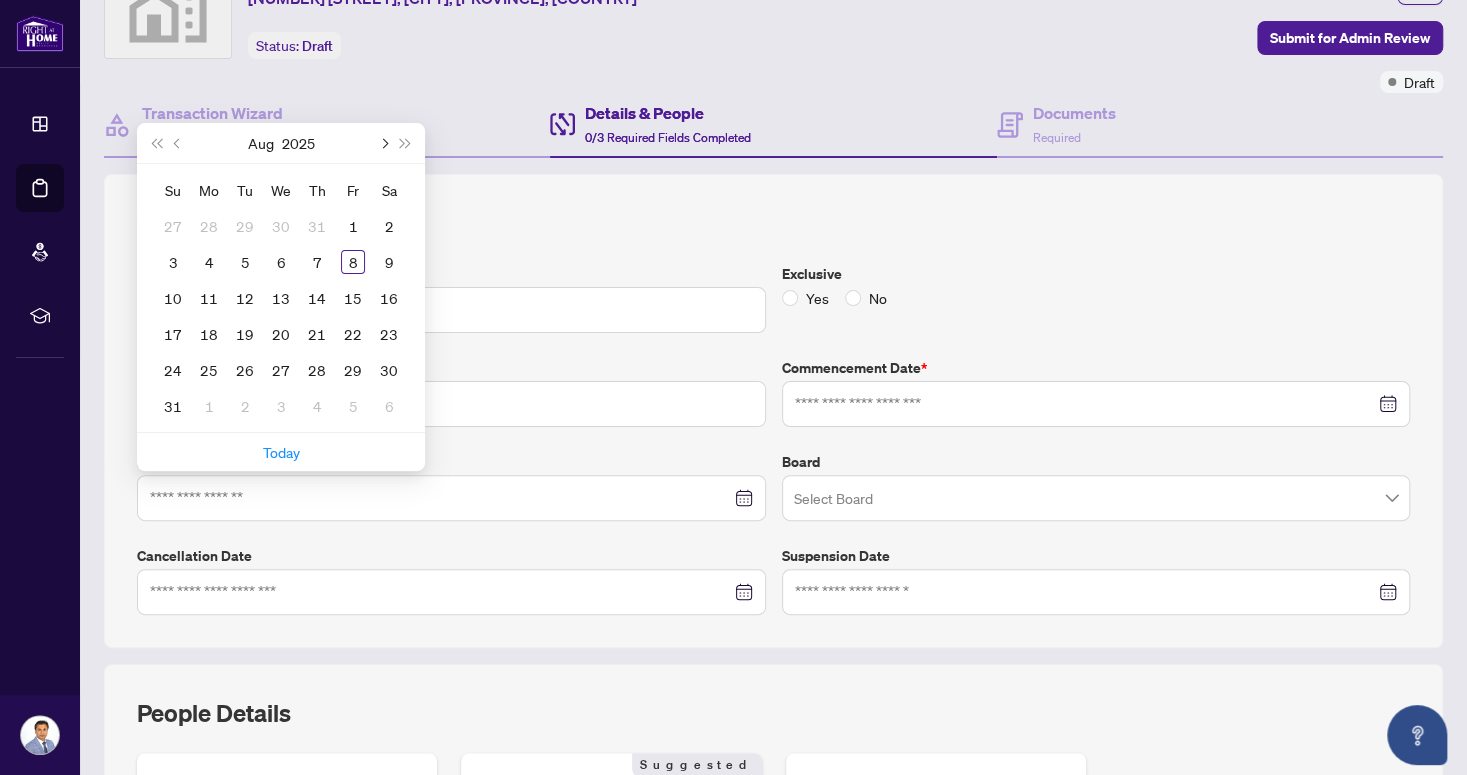 click at bounding box center (383, 143) 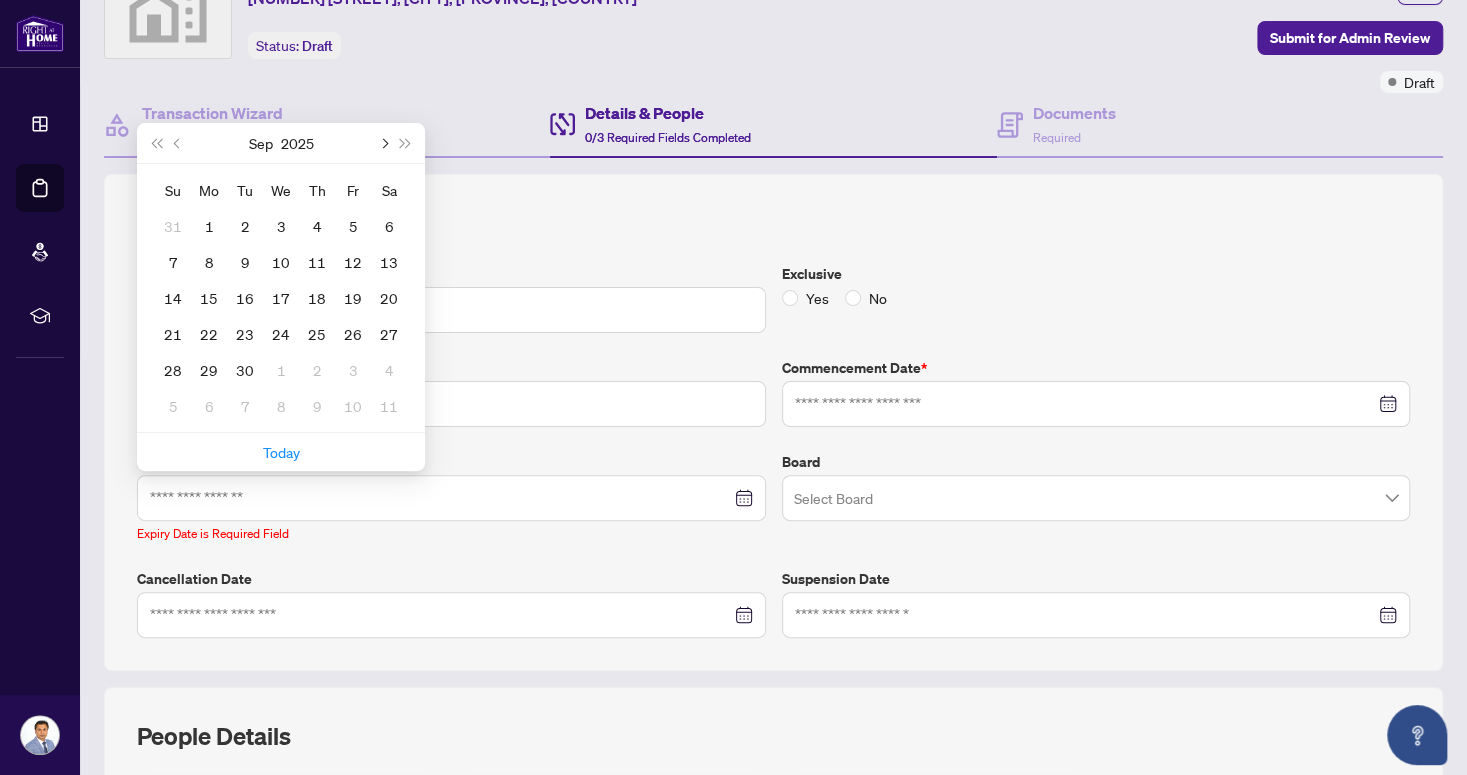 click at bounding box center (383, 143) 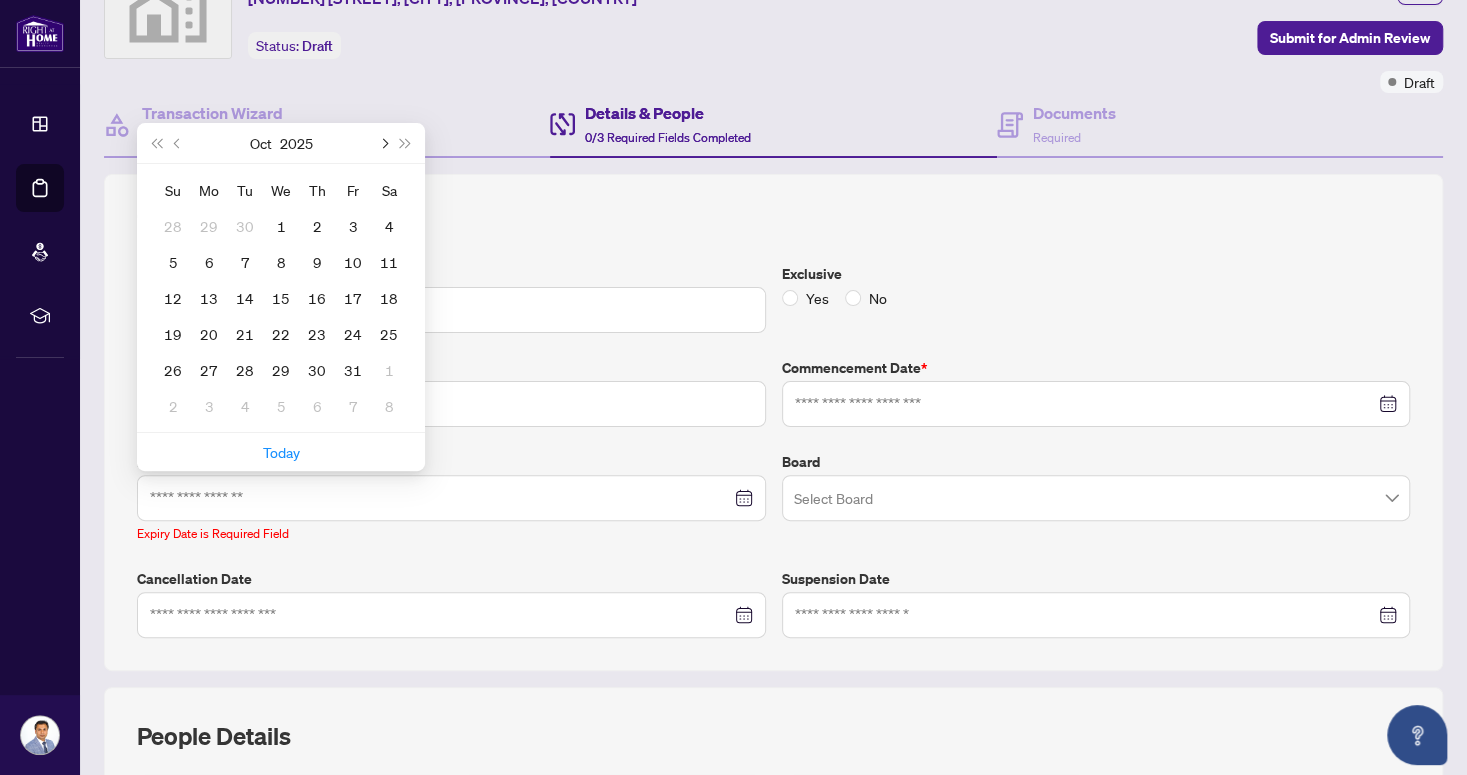 click at bounding box center [383, 143] 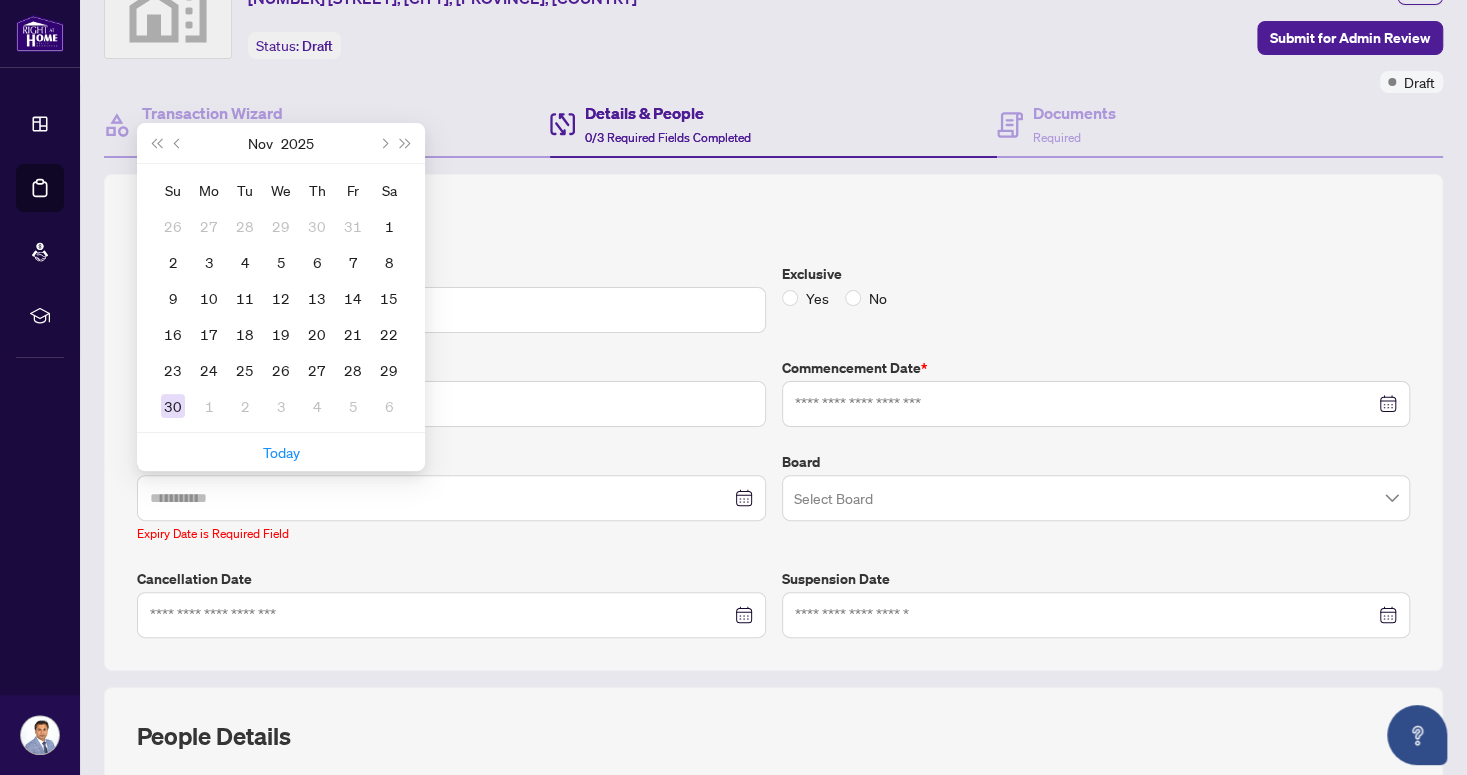 type on "**********" 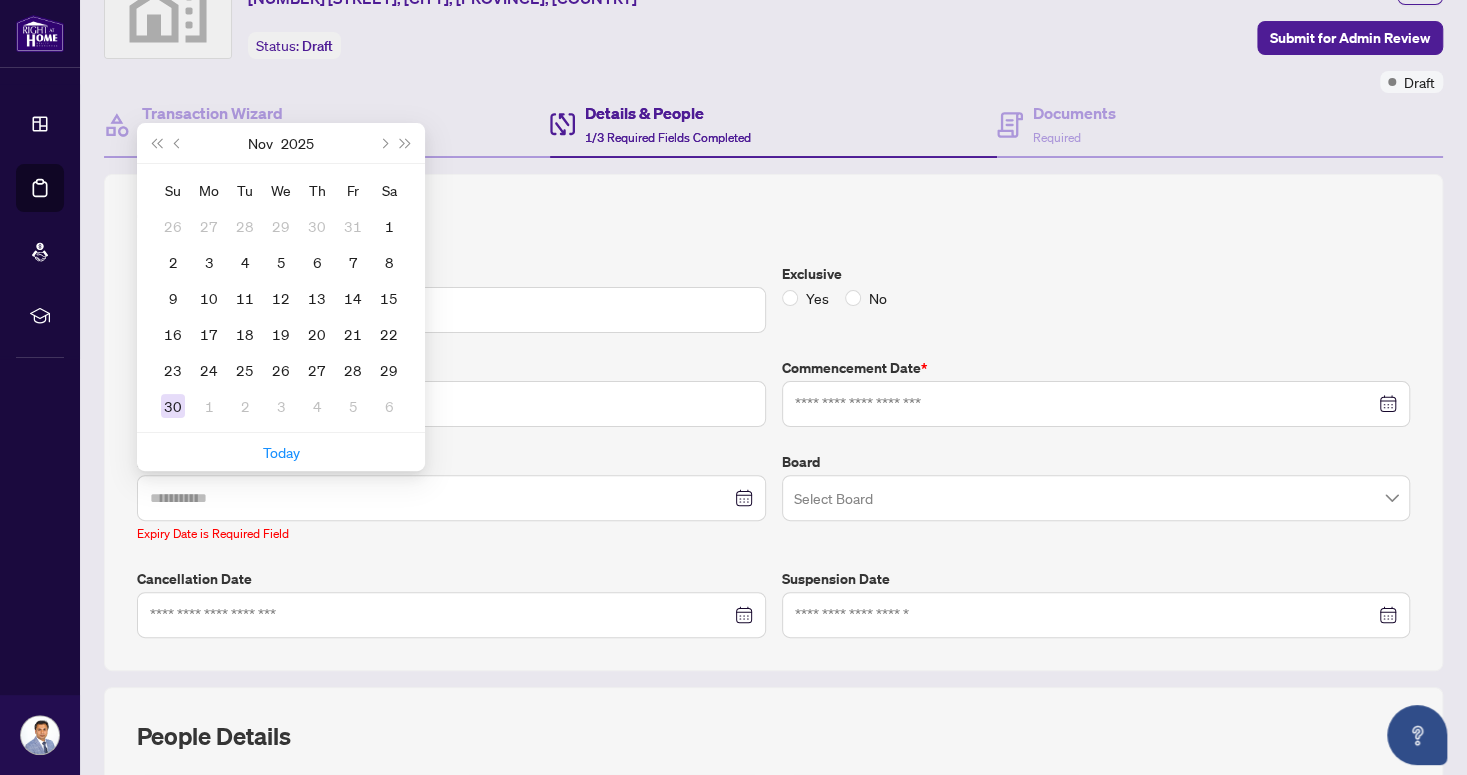click on "30" at bounding box center [173, 406] 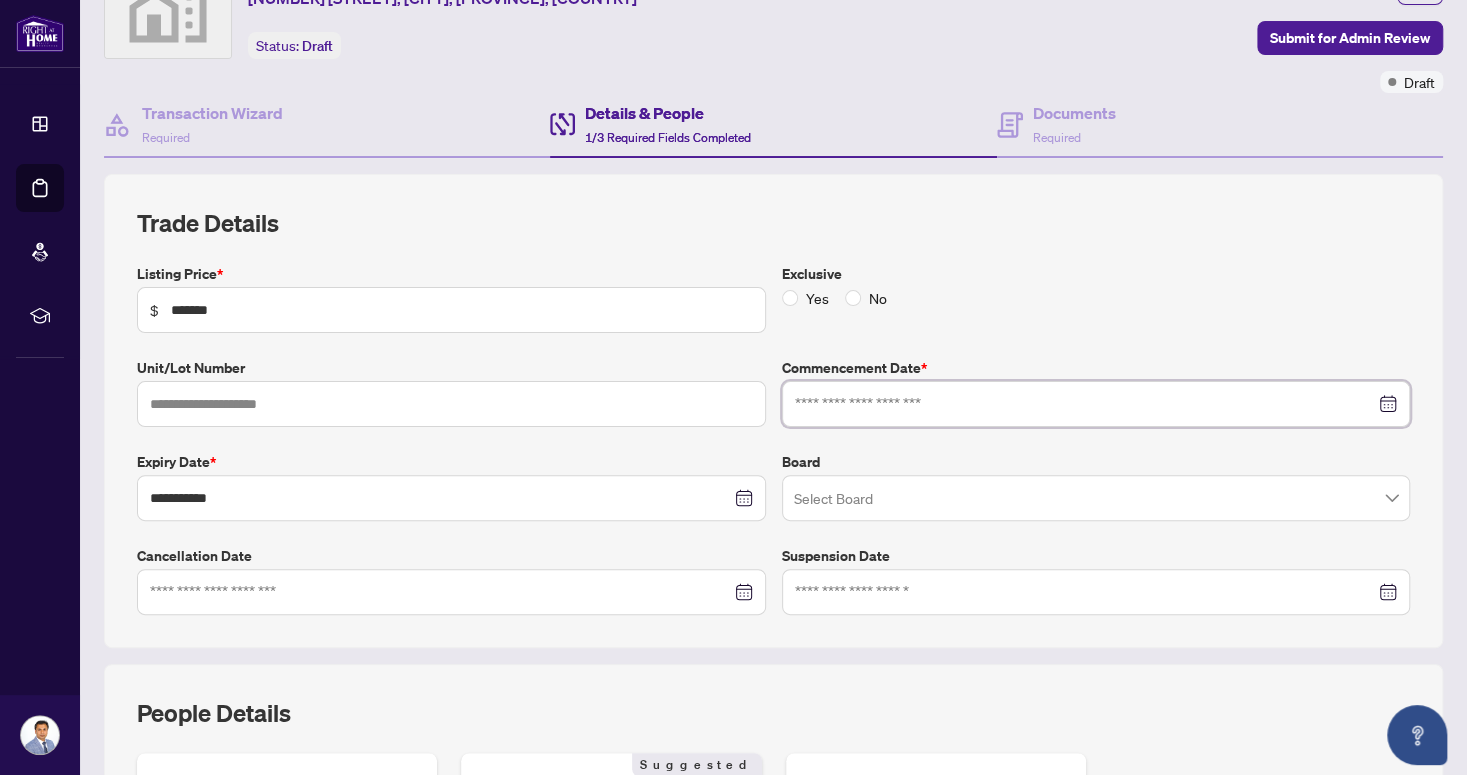 click at bounding box center [1085, 404] 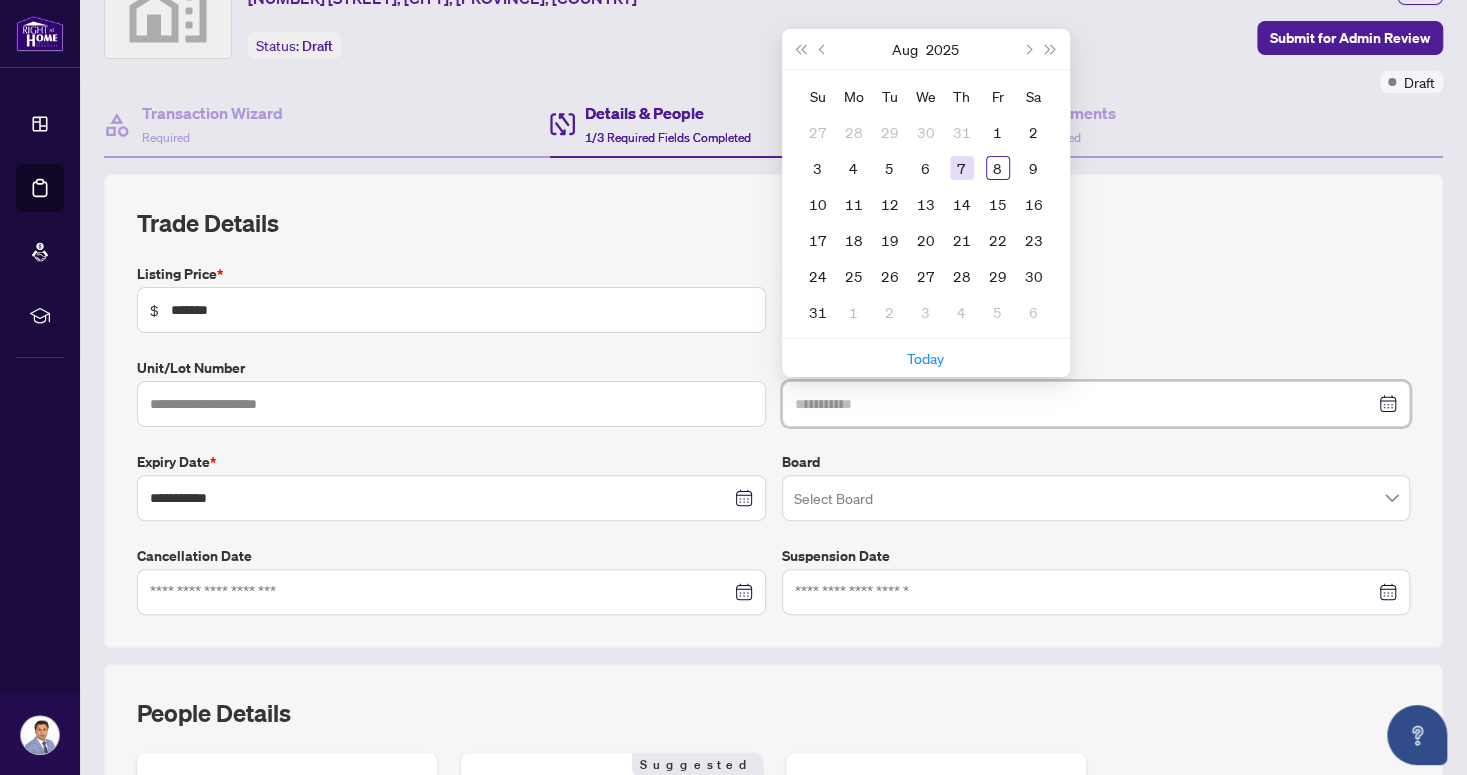 type on "**********" 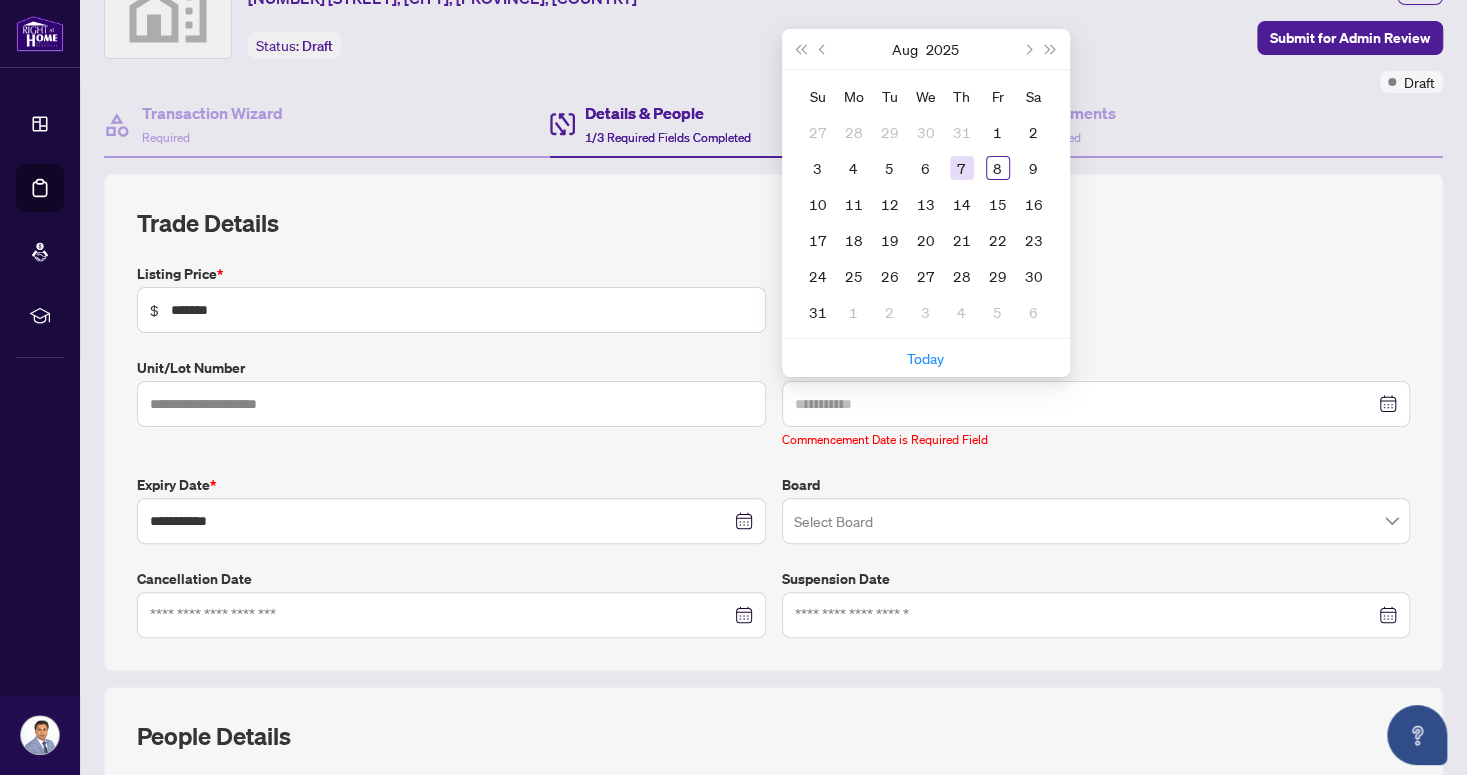 click on "7" at bounding box center [962, 168] 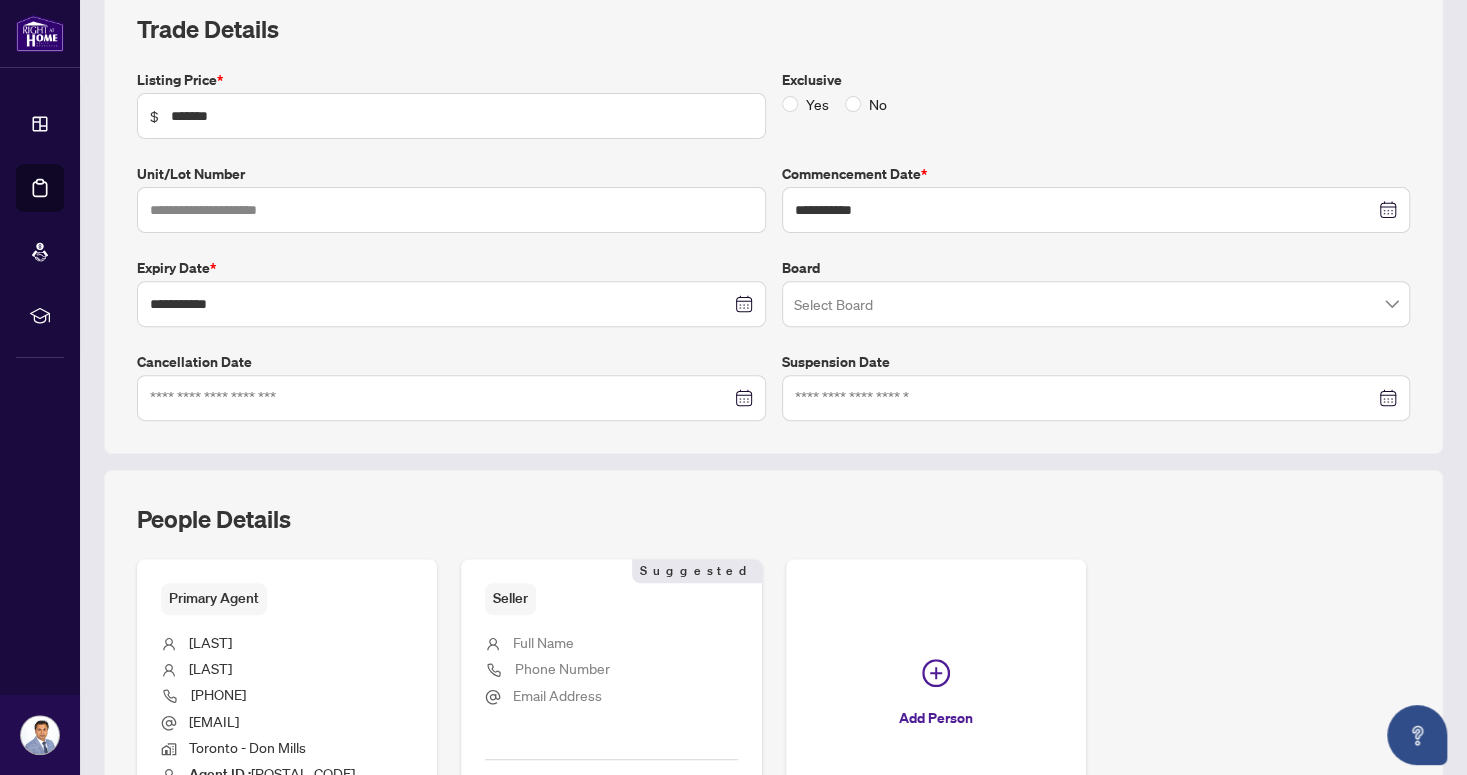 scroll, scrollTop: 300, scrollLeft: 0, axis: vertical 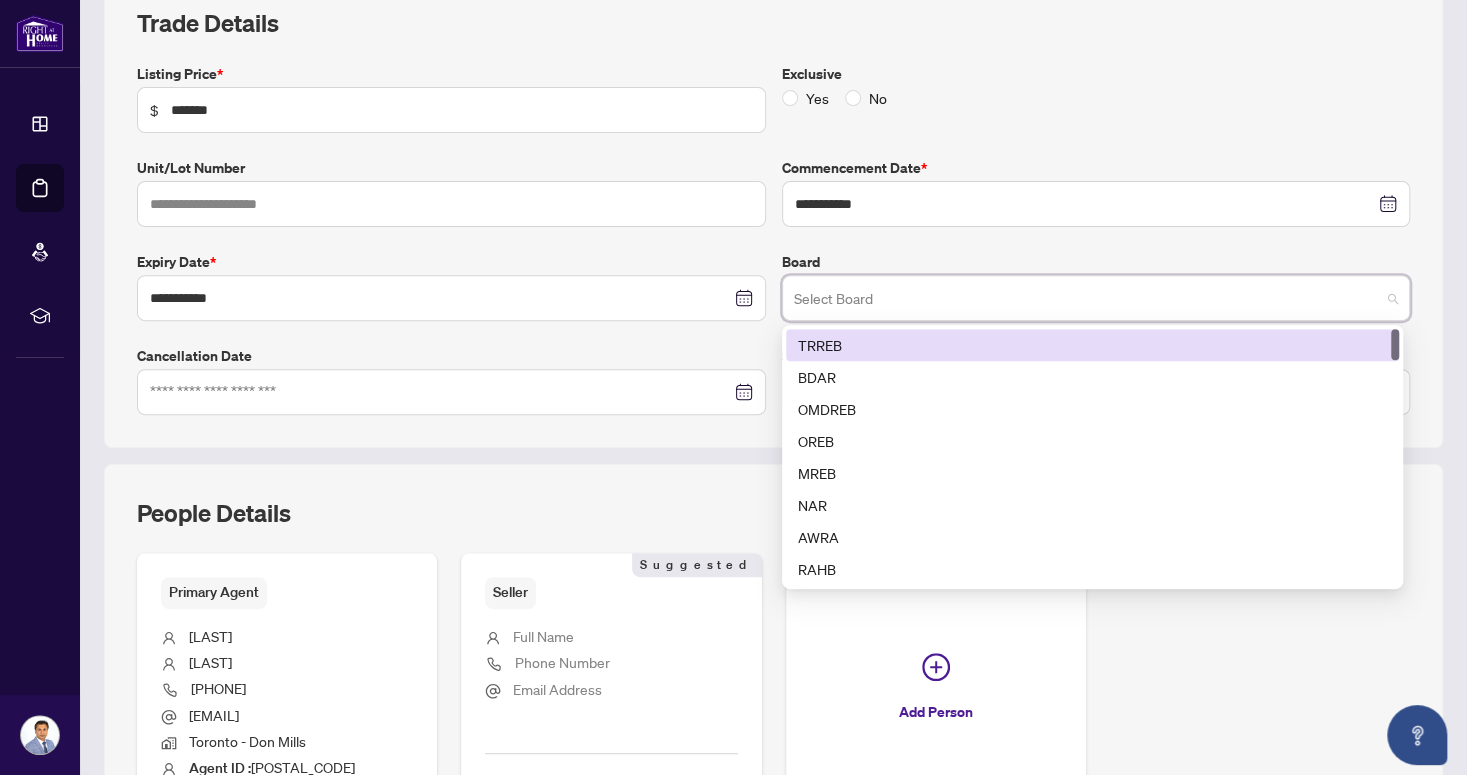 click at bounding box center (1087, 301) 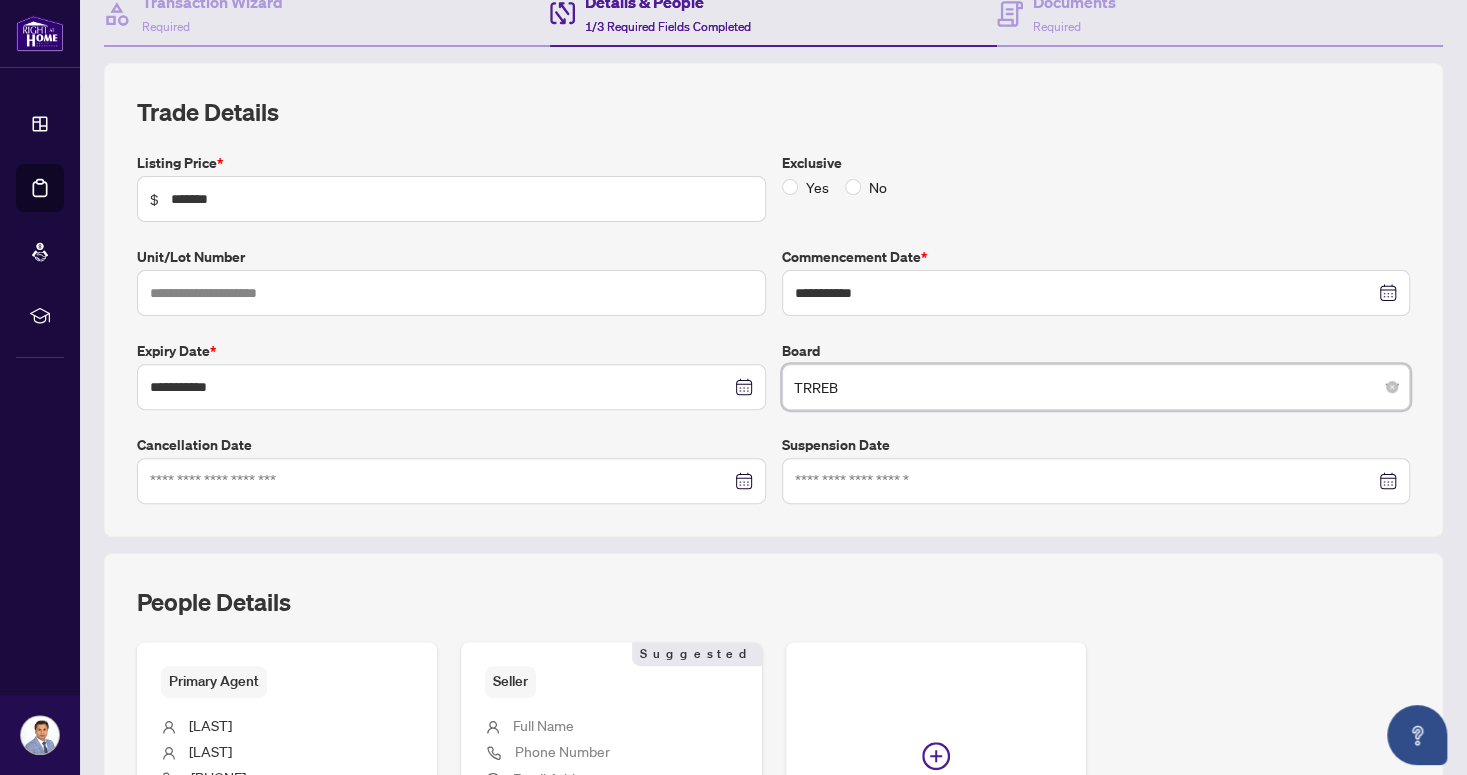 scroll, scrollTop: 100, scrollLeft: 0, axis: vertical 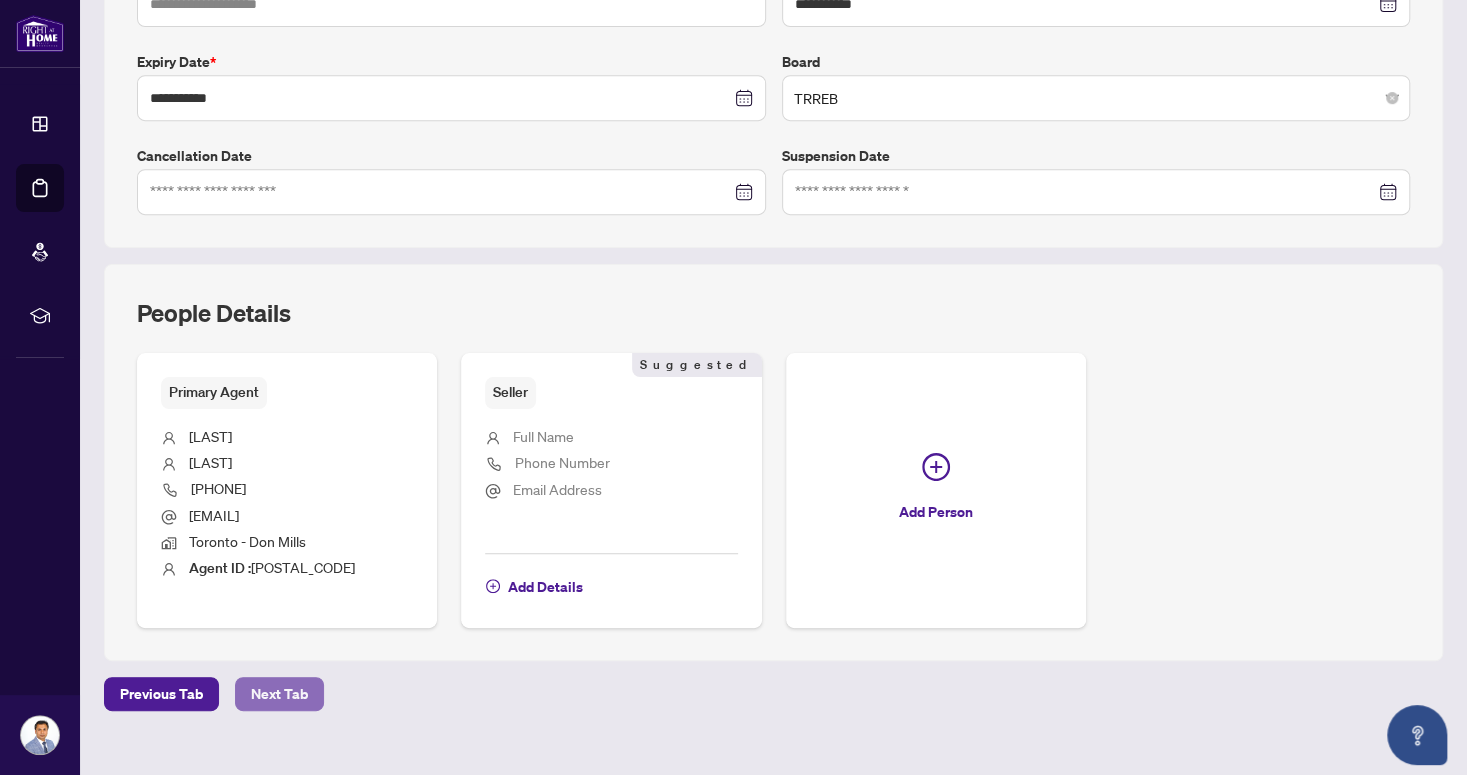 click on "Next Tab" at bounding box center [279, 694] 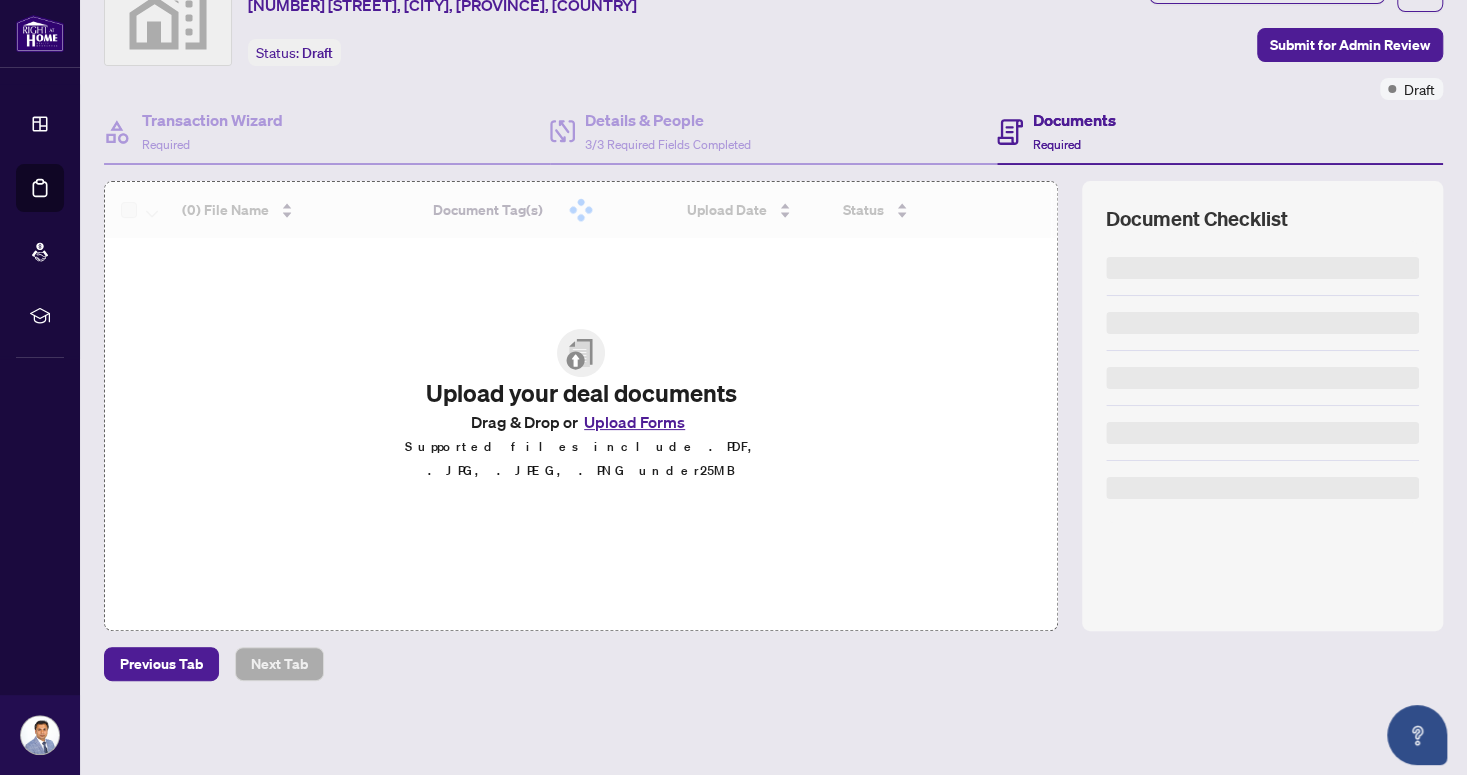 scroll, scrollTop: 91, scrollLeft: 0, axis: vertical 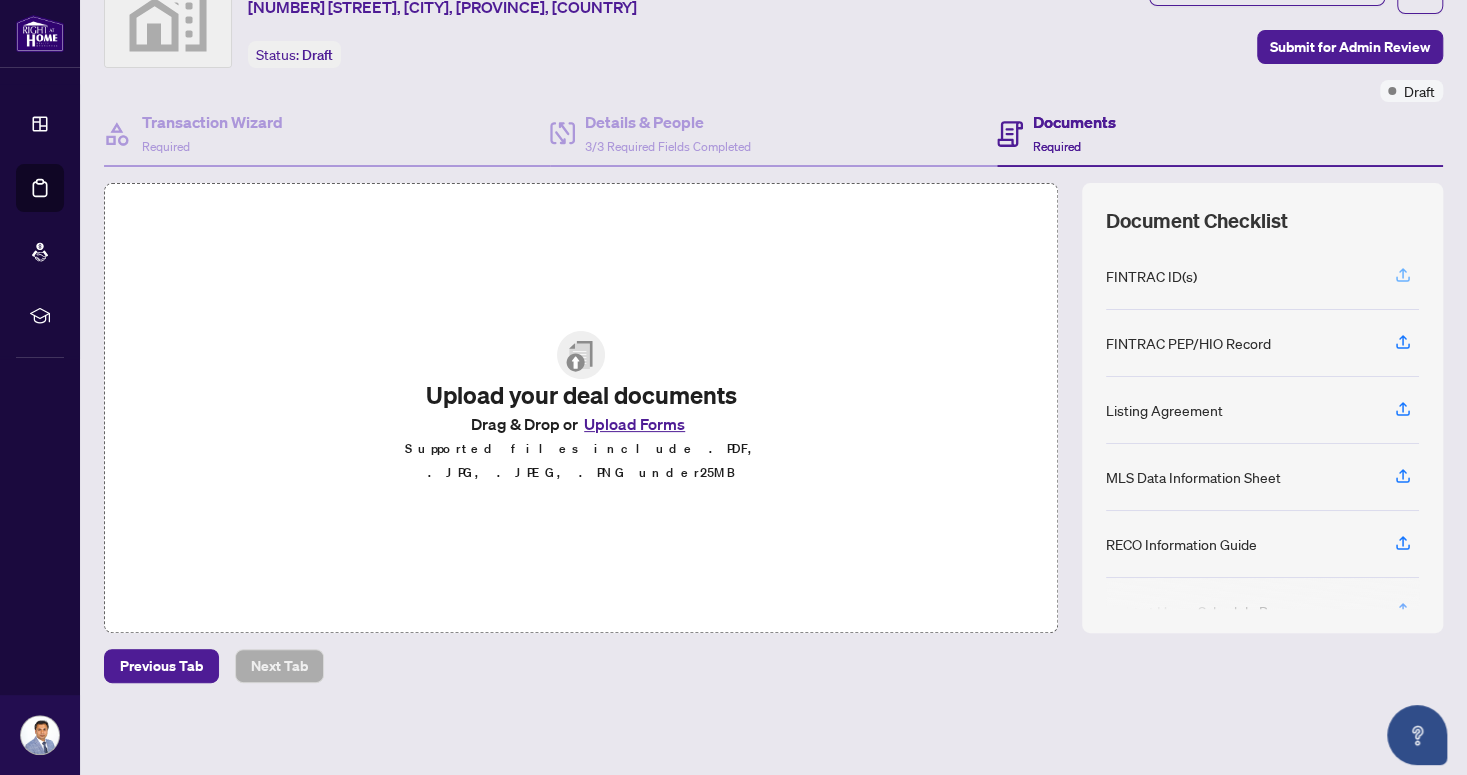 click 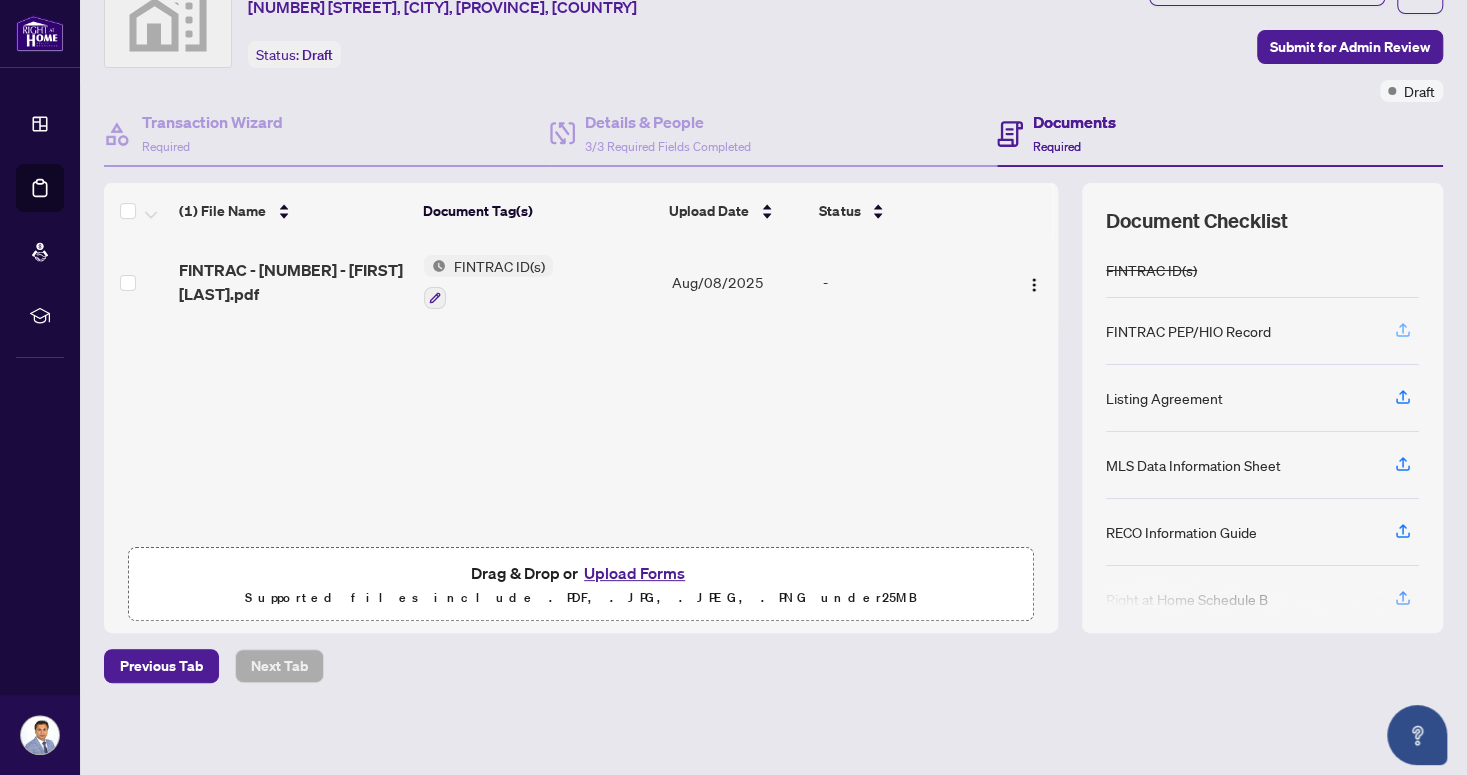 click 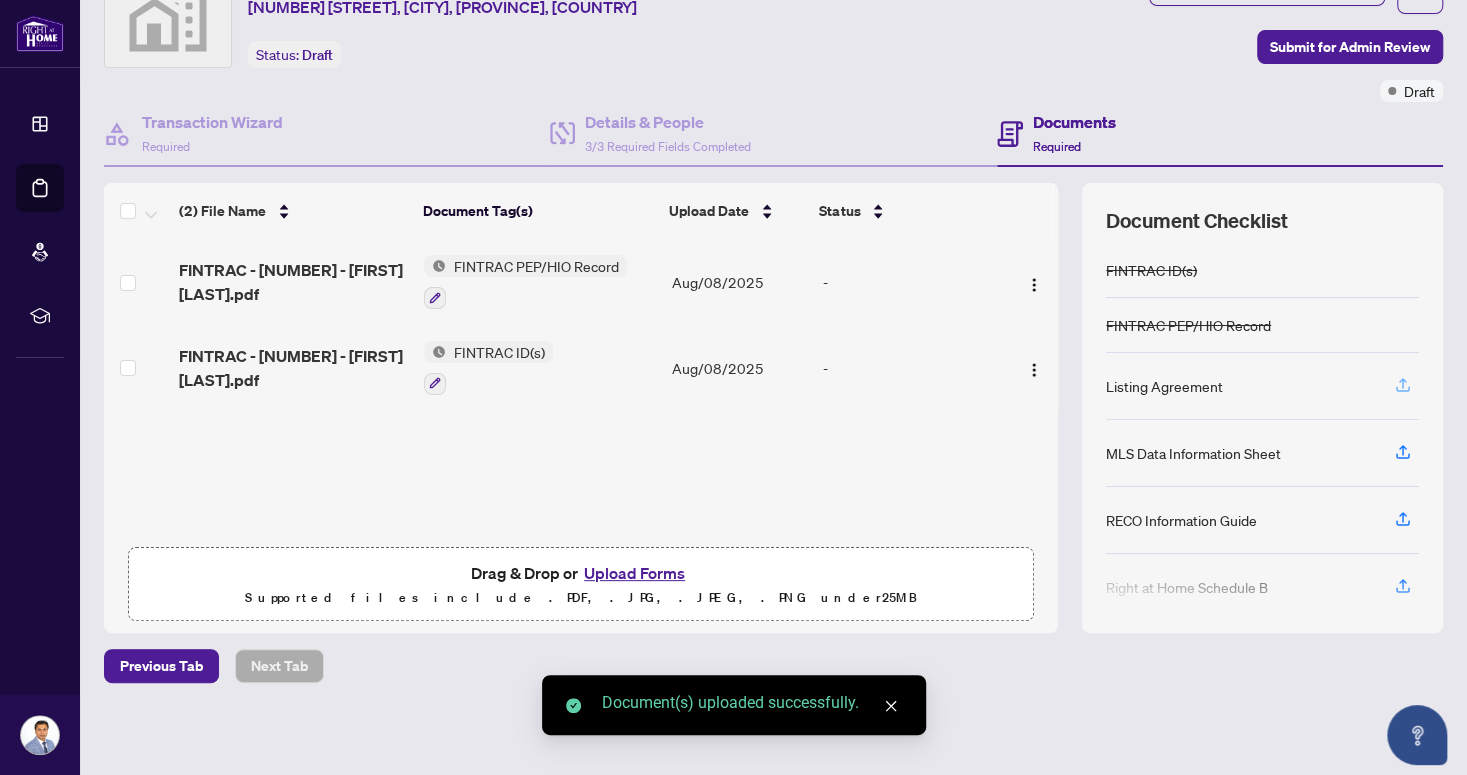 click 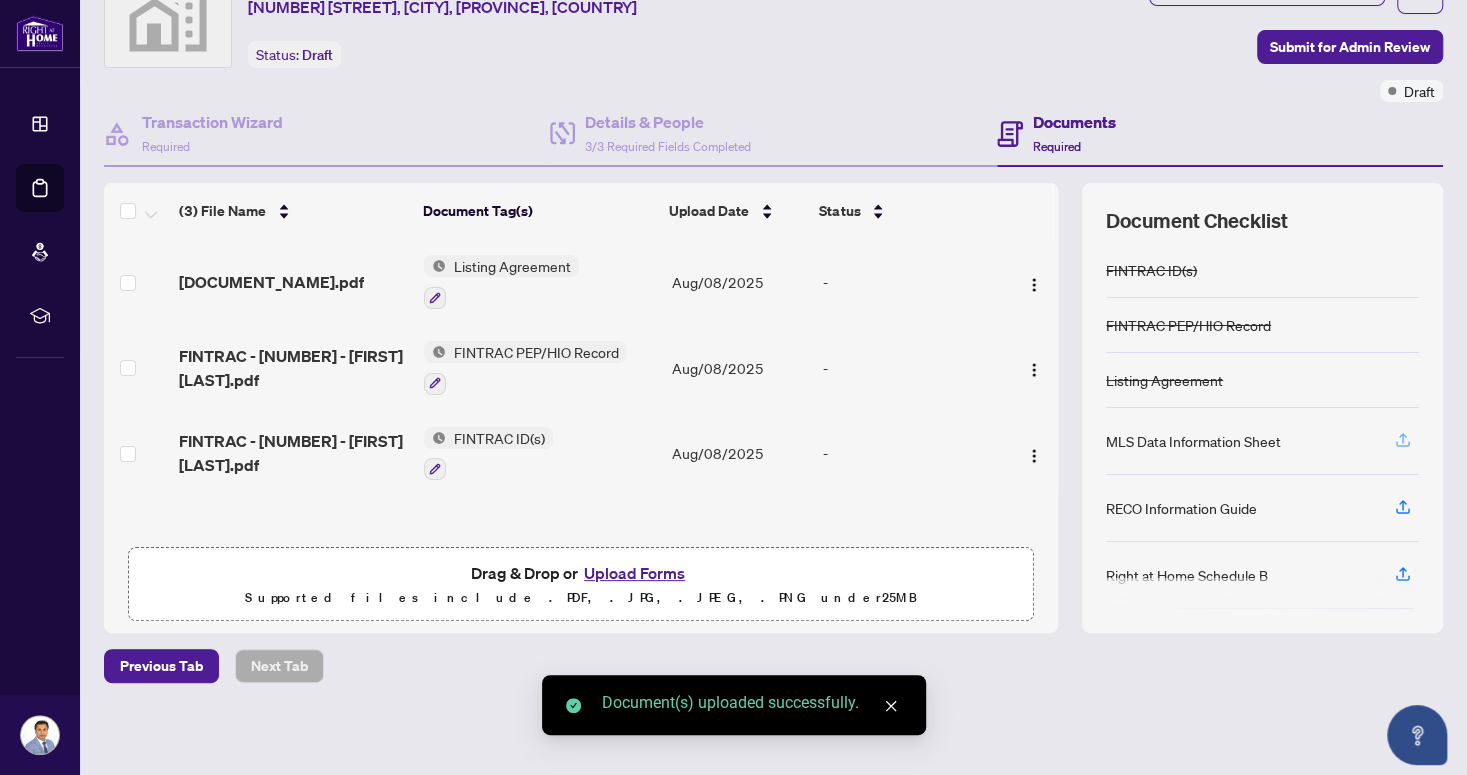 click 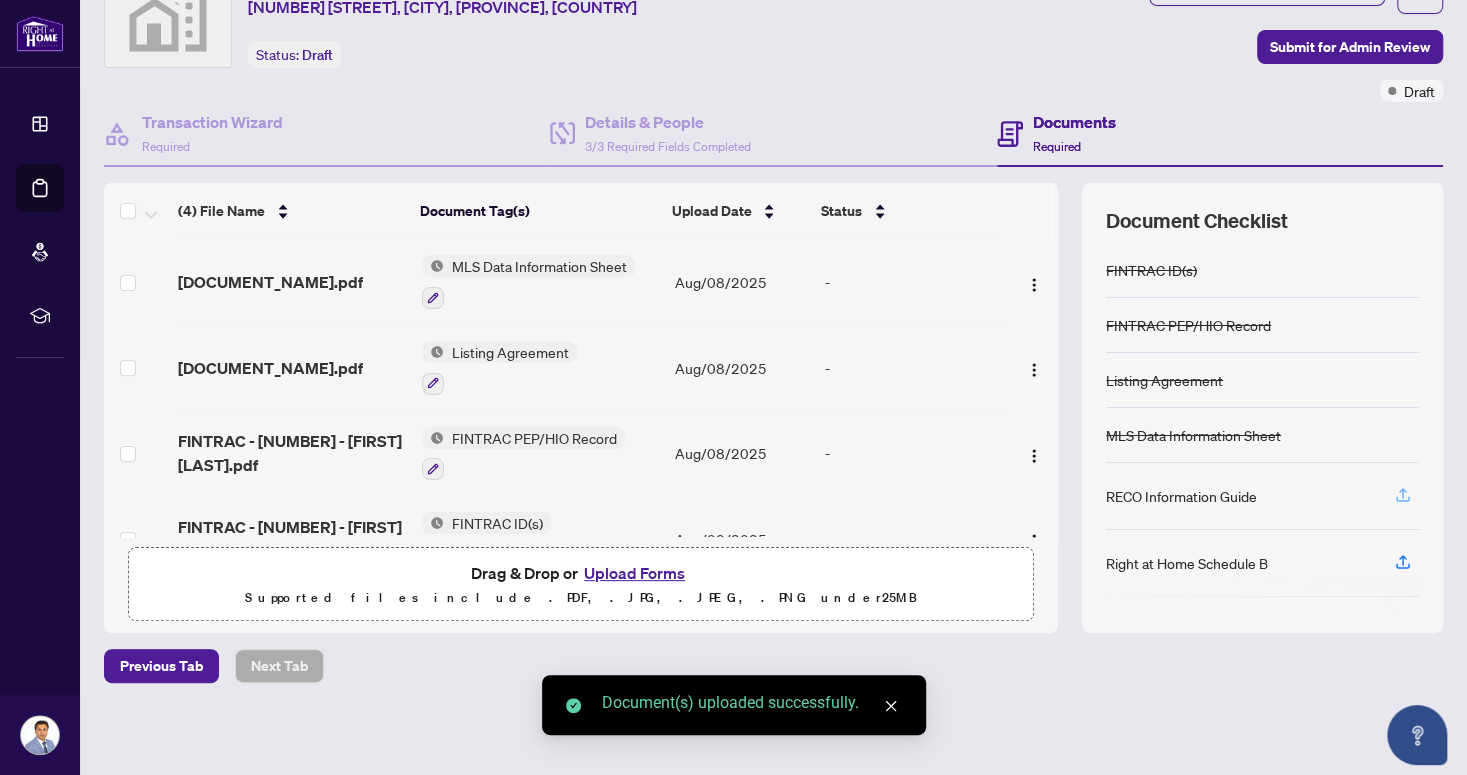 click 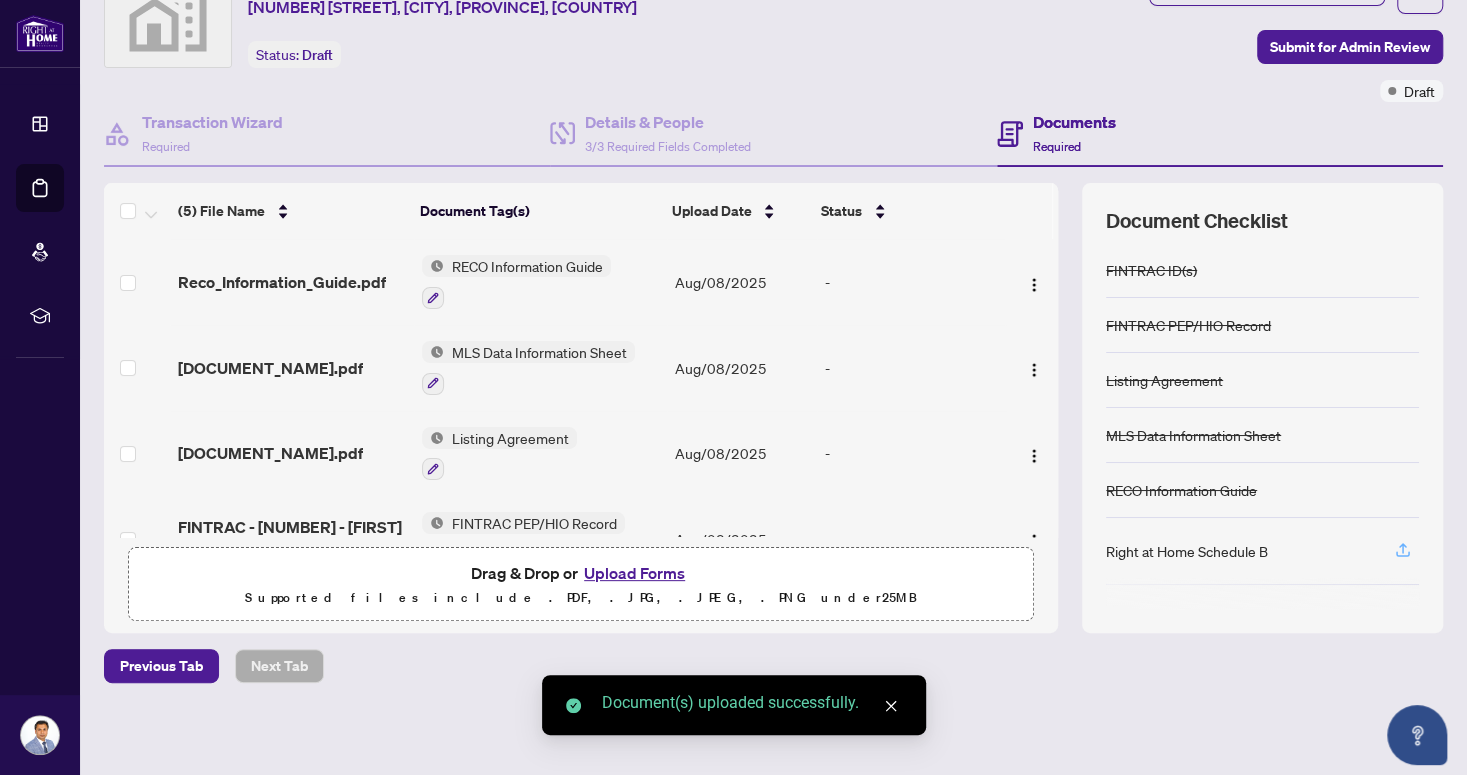 click 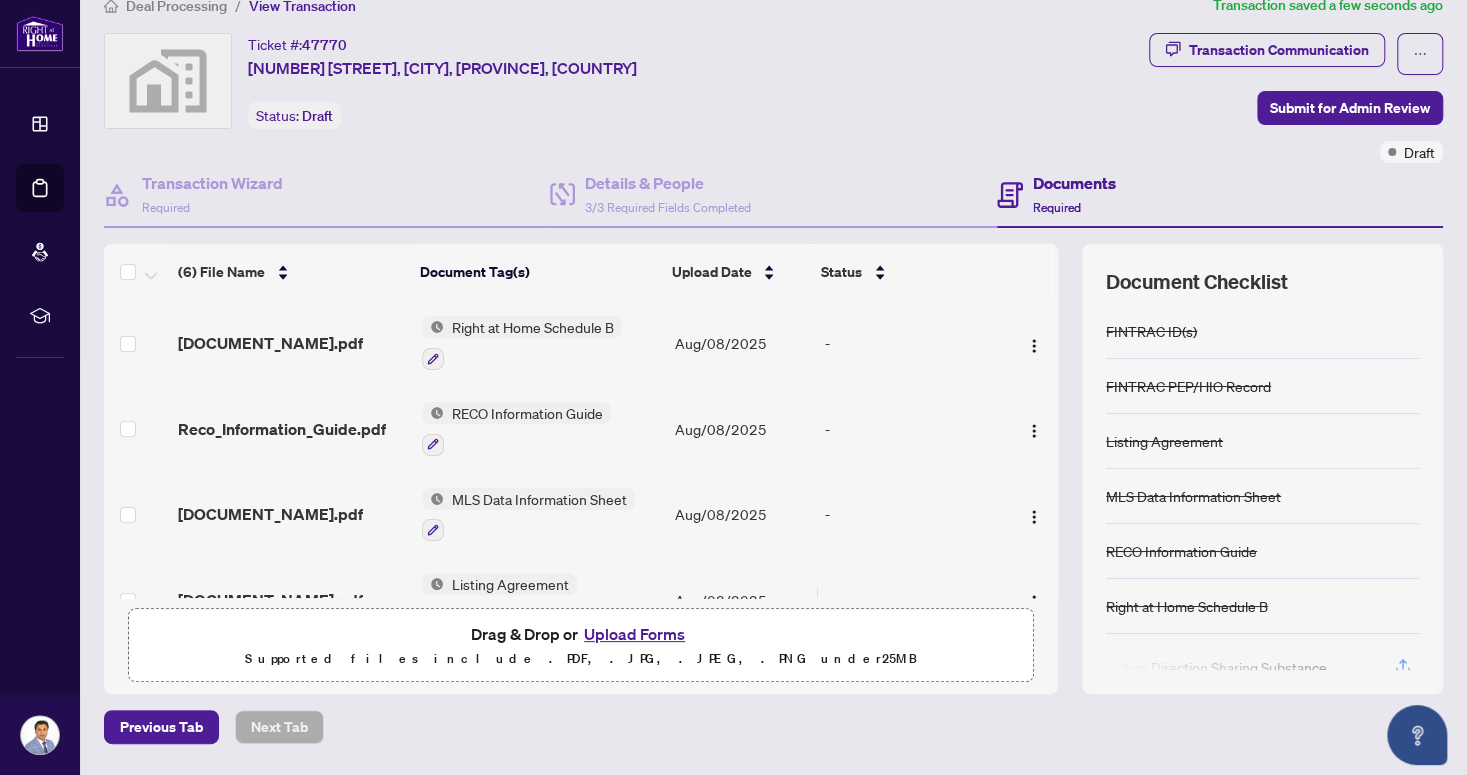 scroll, scrollTop: 0, scrollLeft: 0, axis: both 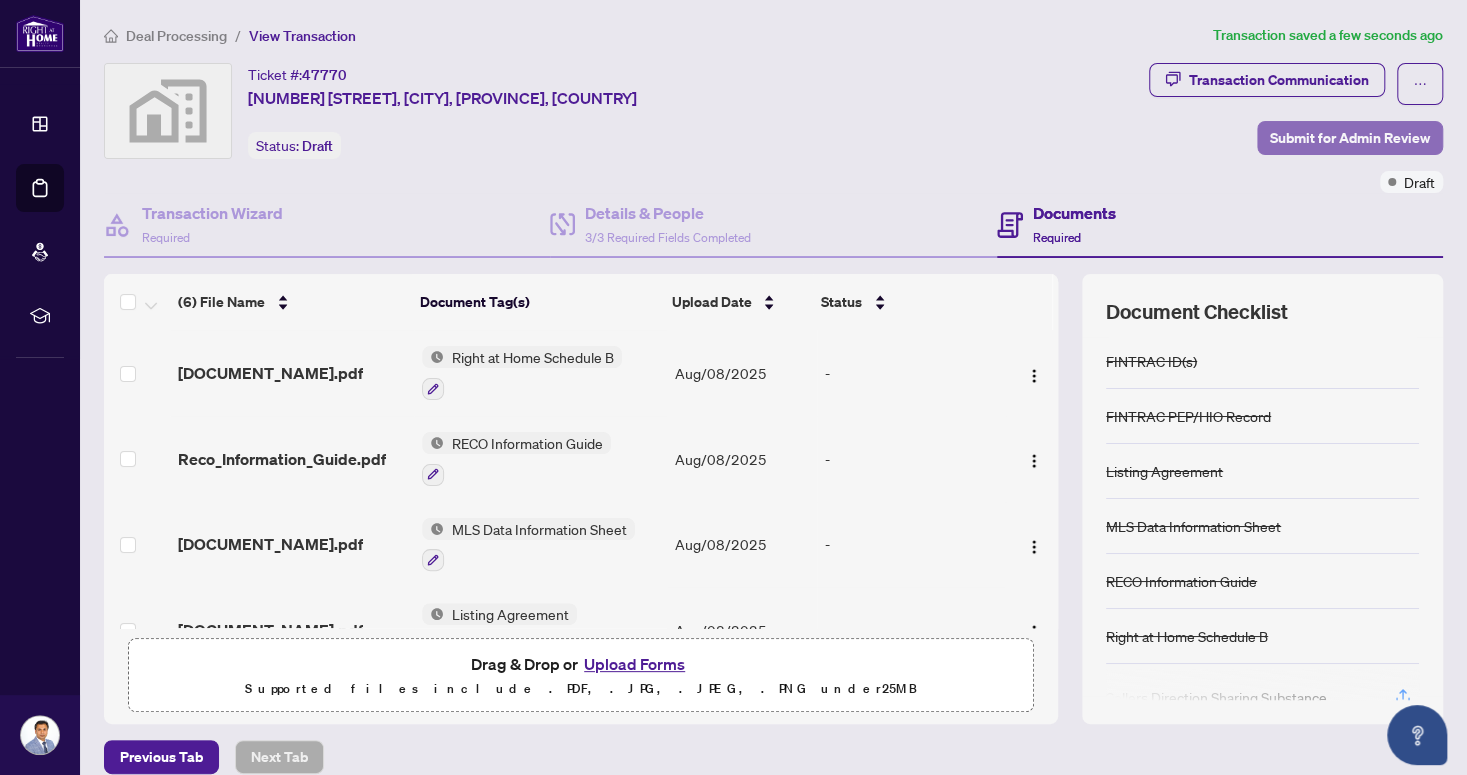 click on "Submit for Admin Review" at bounding box center (1350, 138) 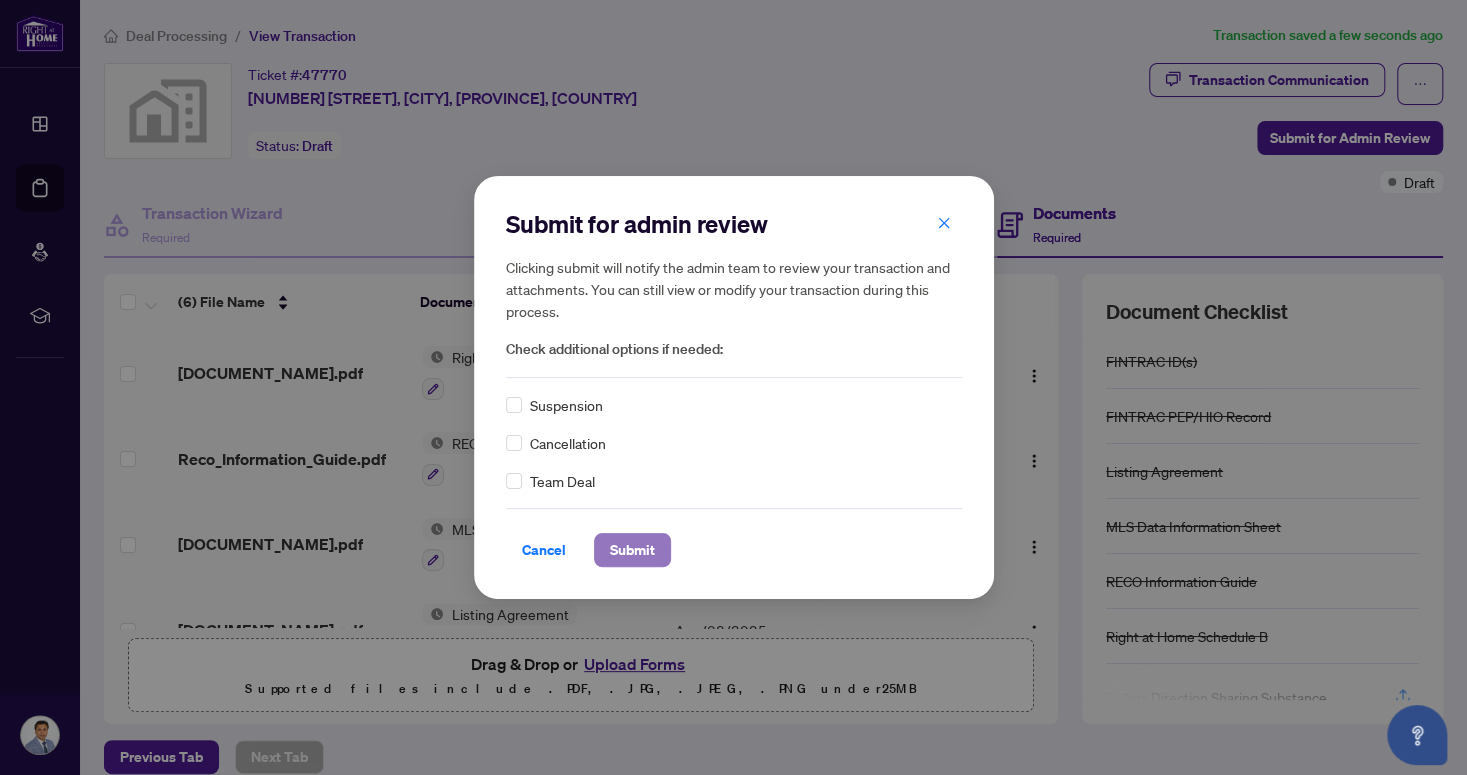 click on "Submit" at bounding box center [632, 550] 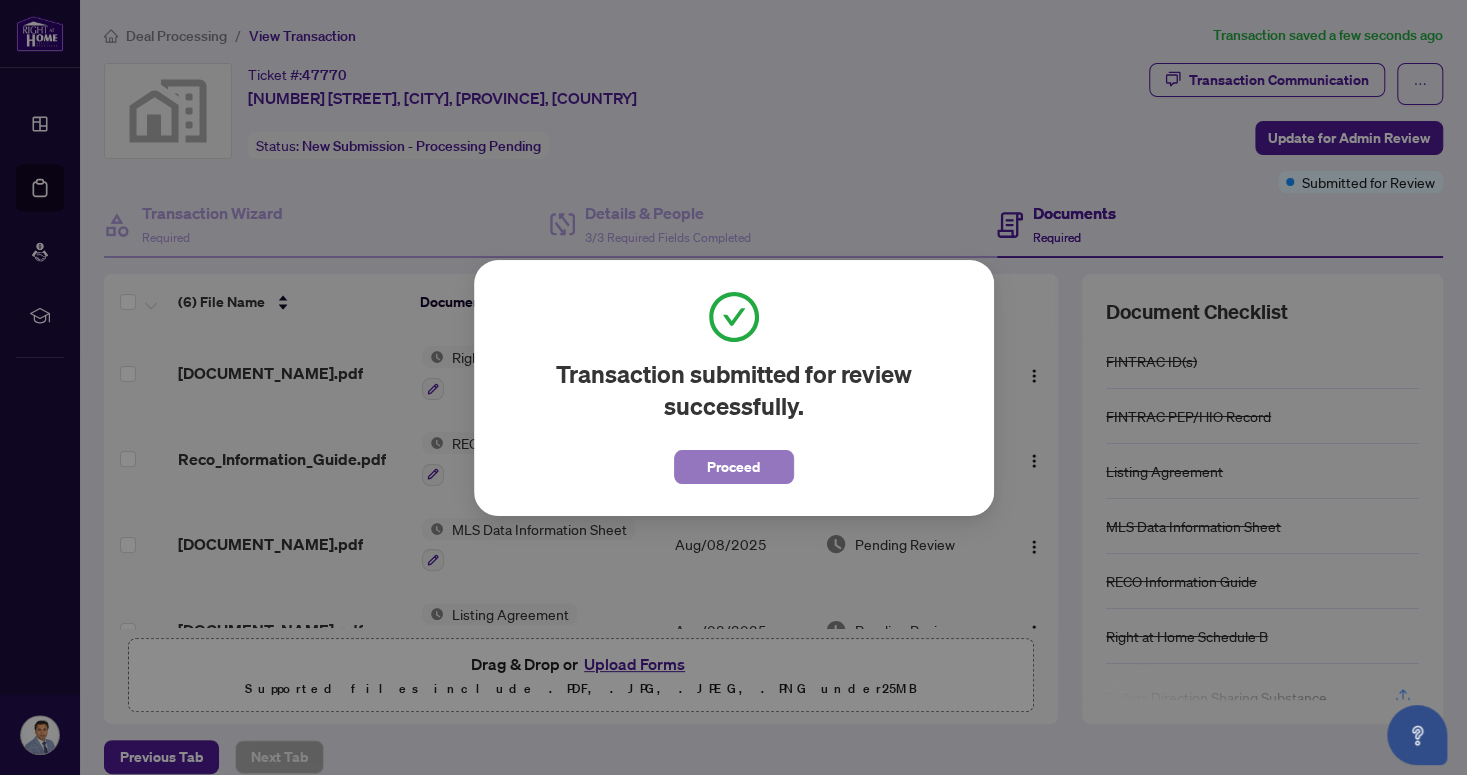 click on "Proceed" at bounding box center (733, 467) 